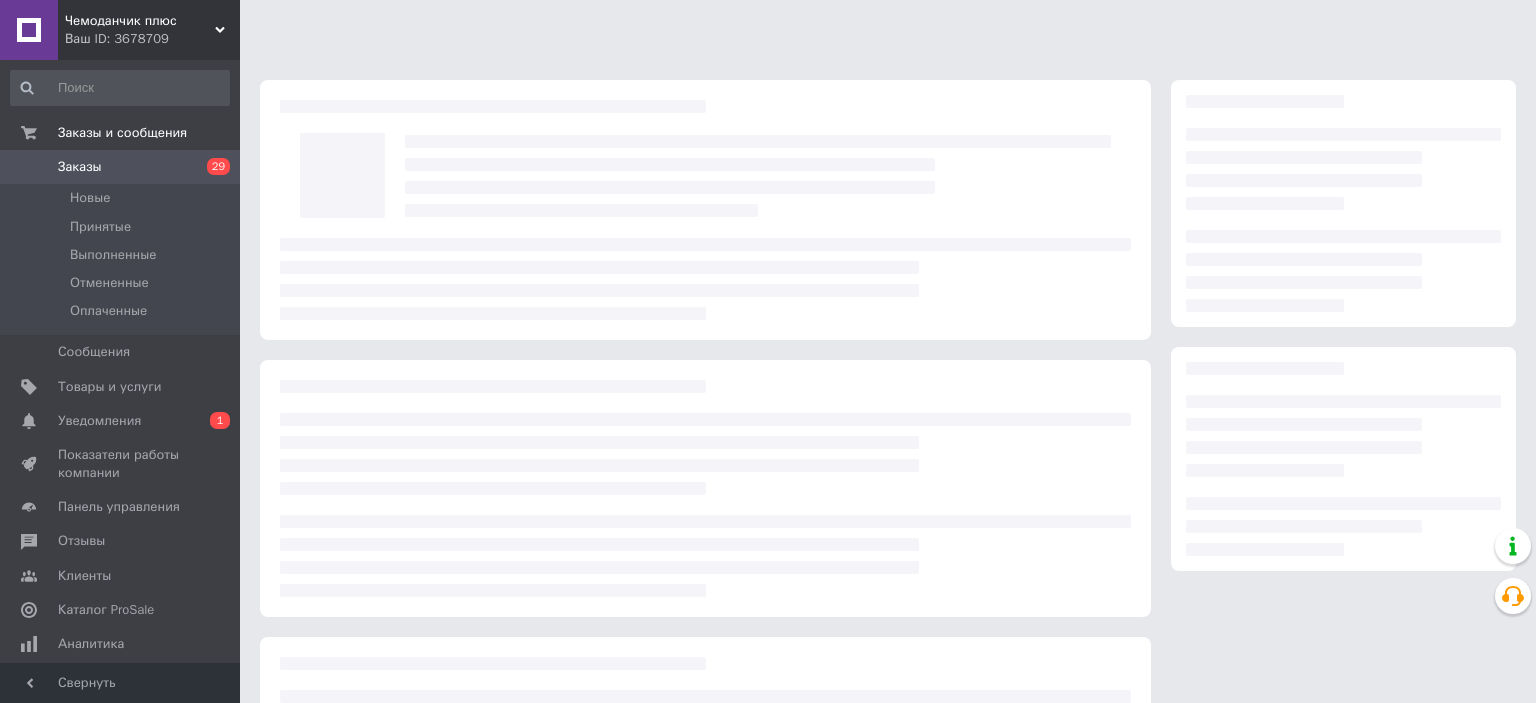 scroll, scrollTop: 0, scrollLeft: 0, axis: both 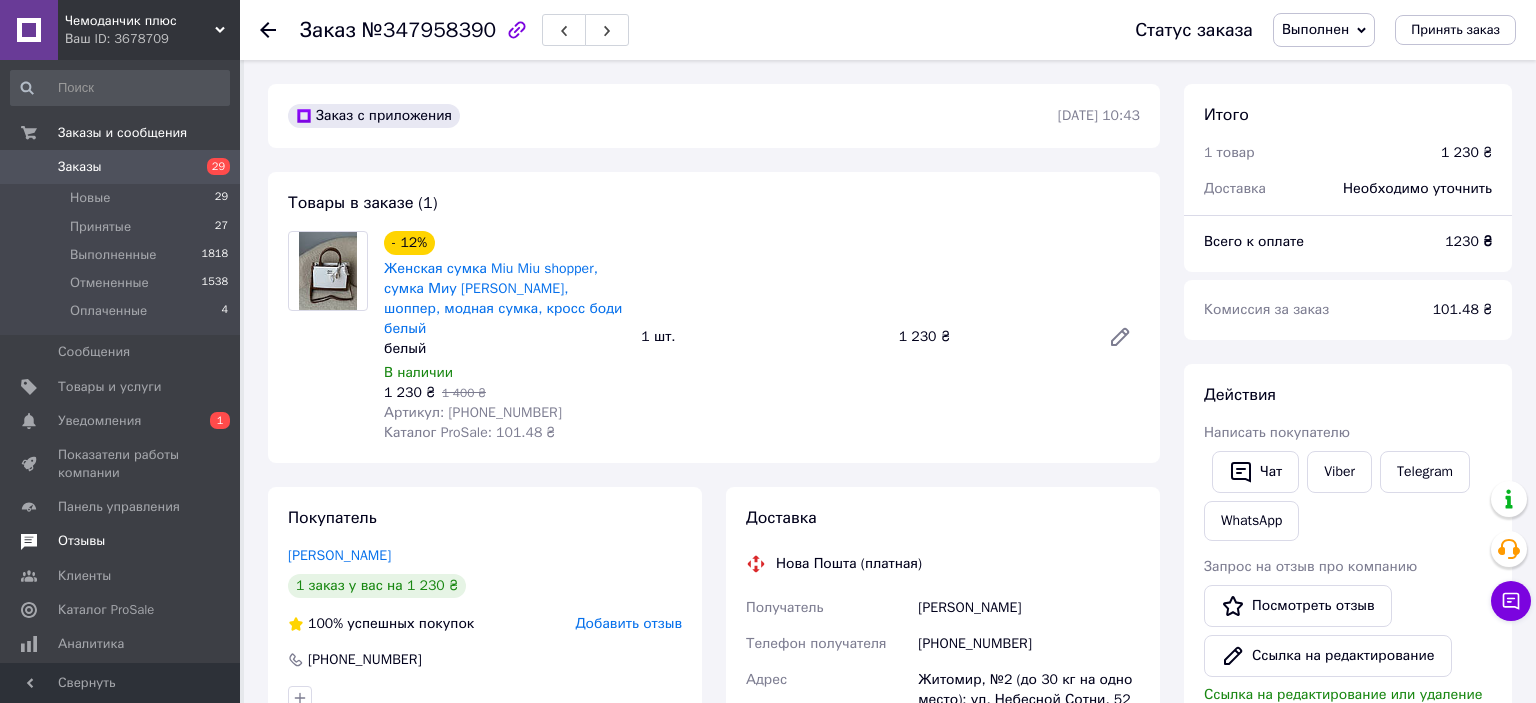 click on "Отзывы" at bounding box center [81, 541] 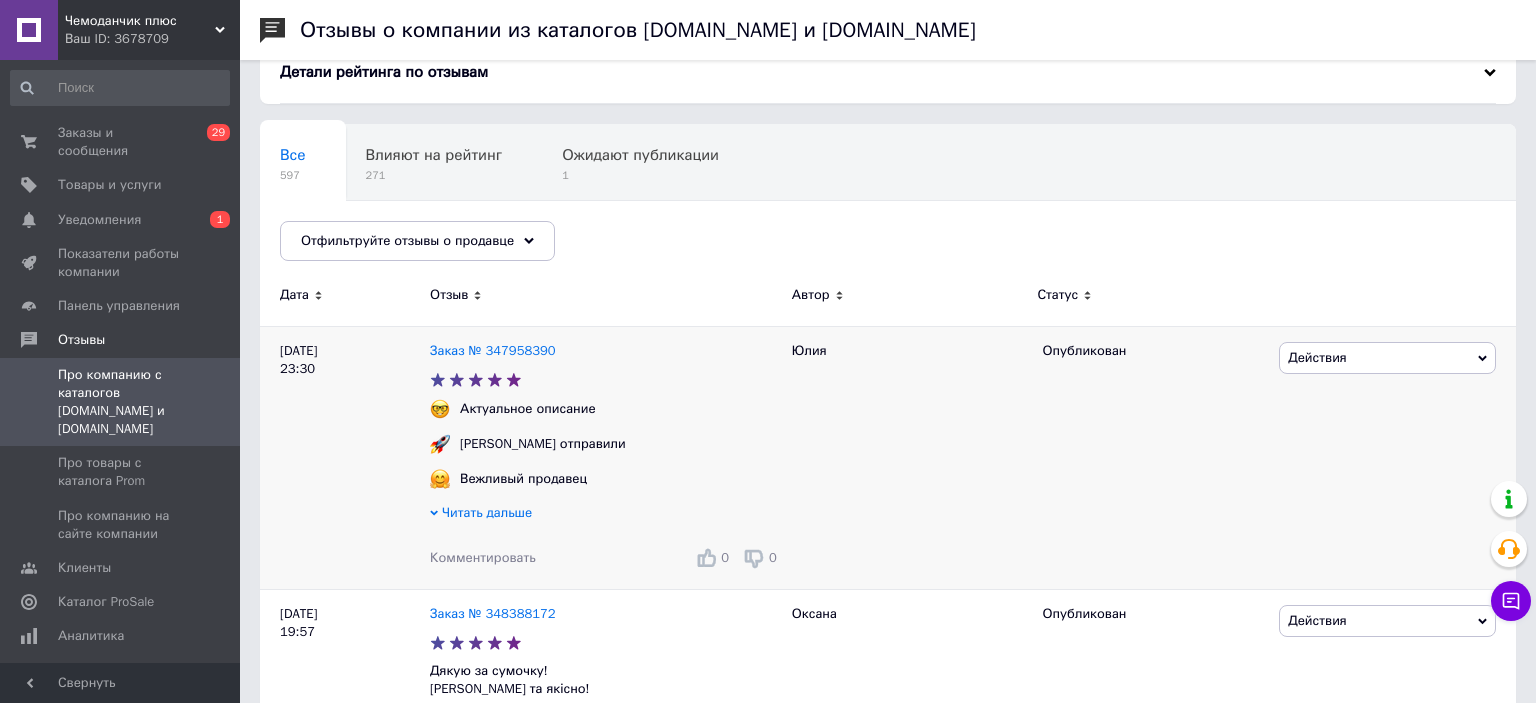 scroll, scrollTop: 0, scrollLeft: 0, axis: both 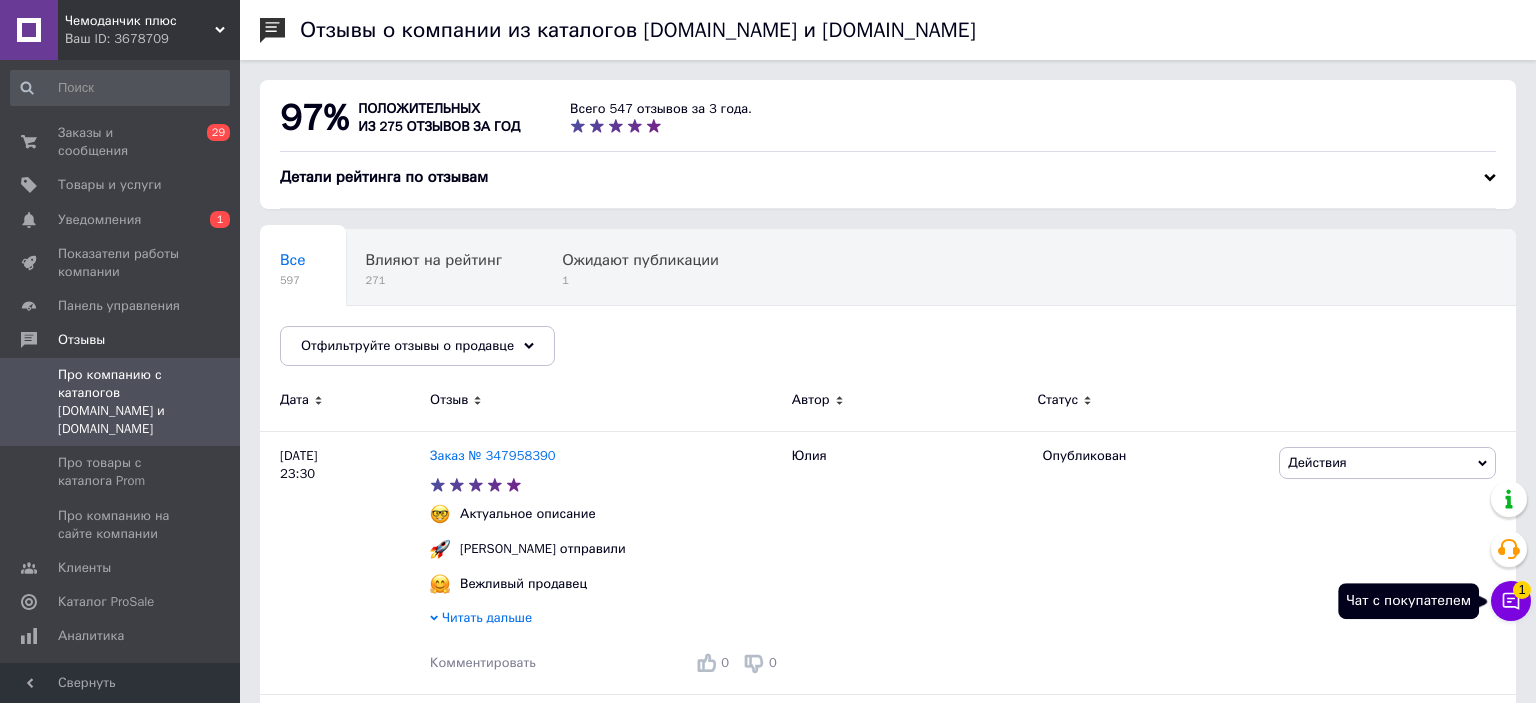 click 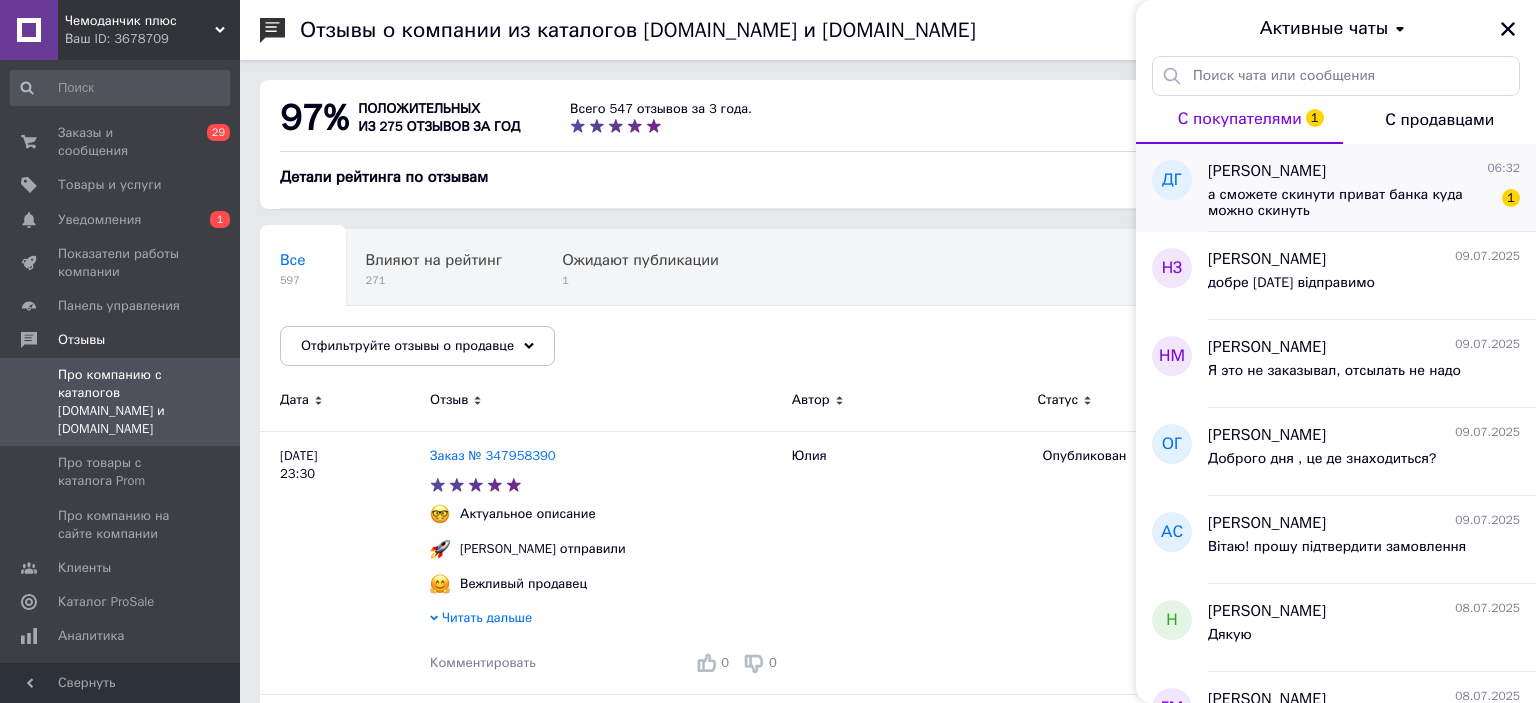 click on "а сможете скинути приват банка куда можно скинуть" at bounding box center (1350, 203) 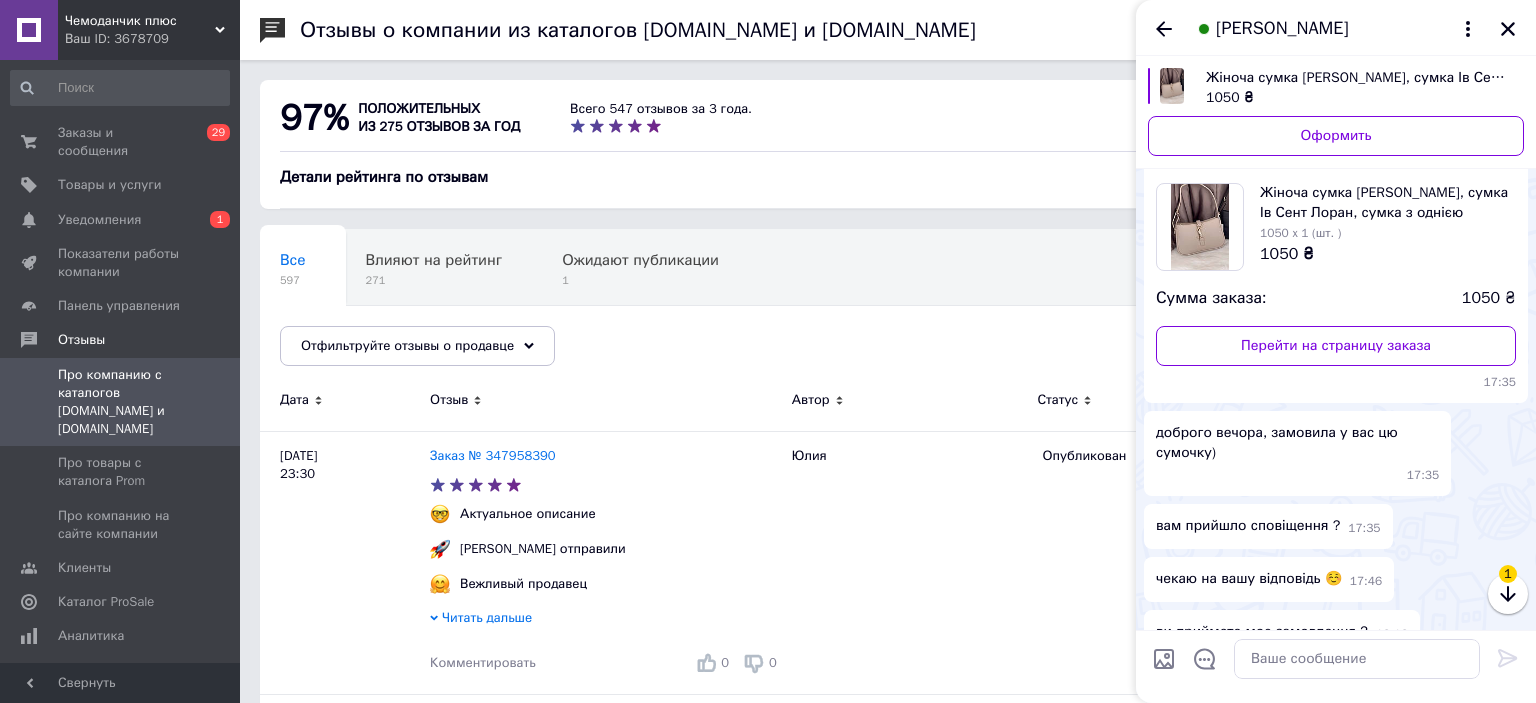 scroll, scrollTop: 1522, scrollLeft: 0, axis: vertical 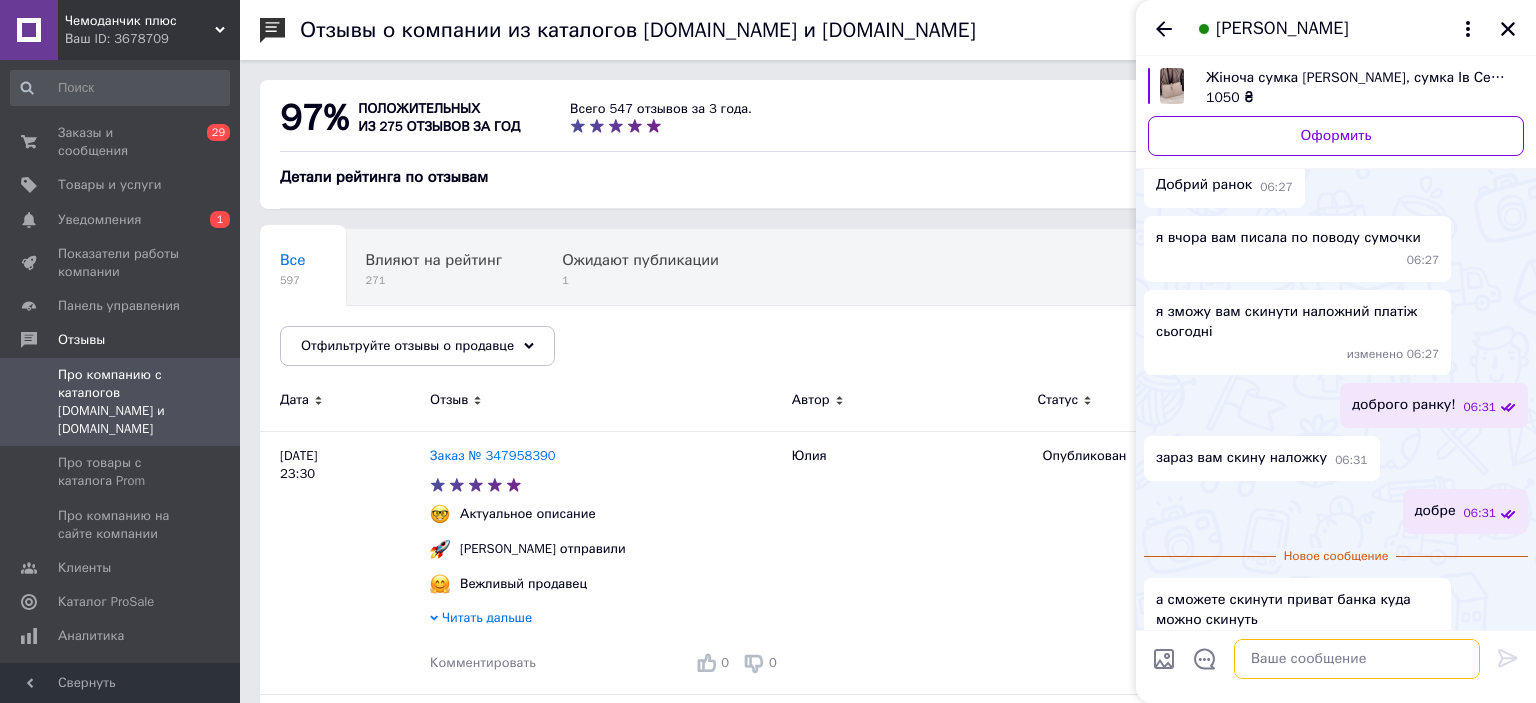 click at bounding box center [1357, 659] 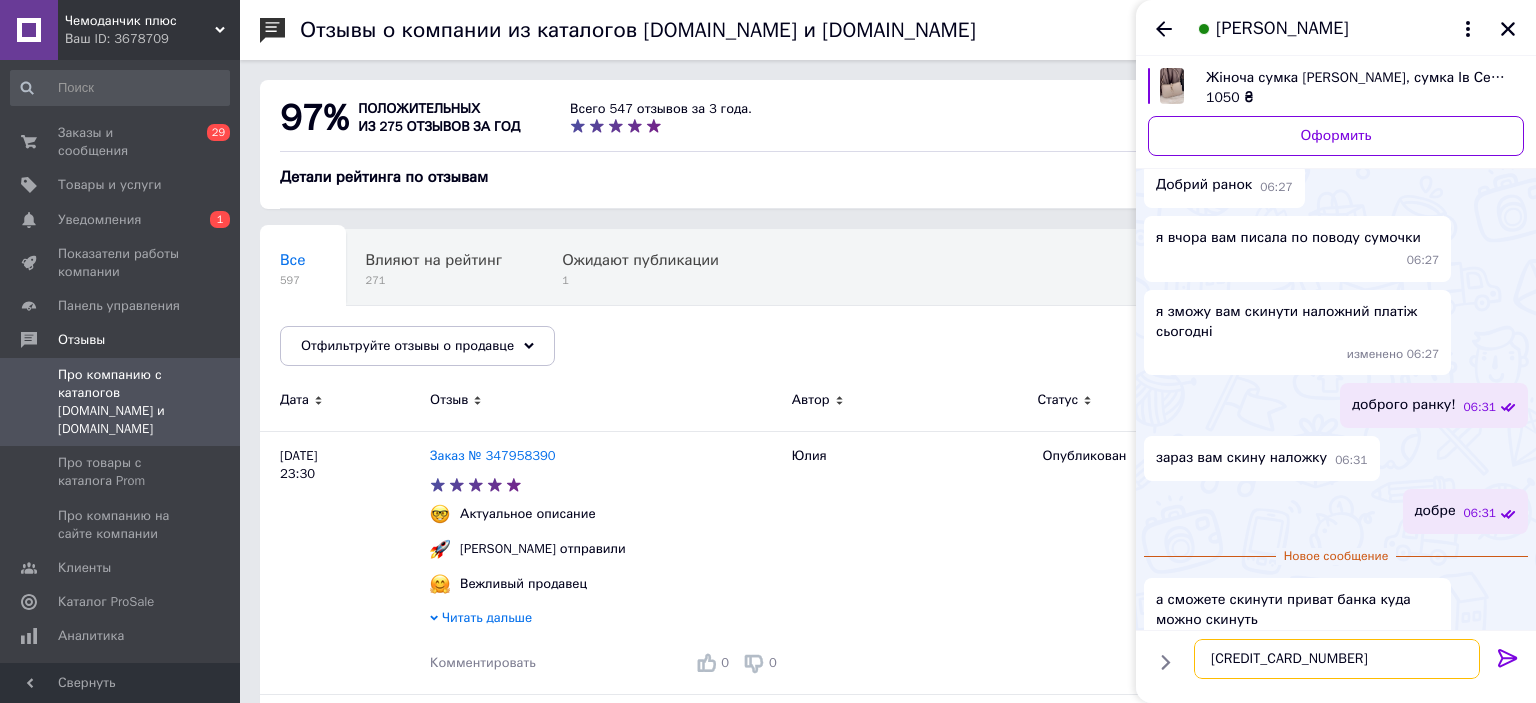type 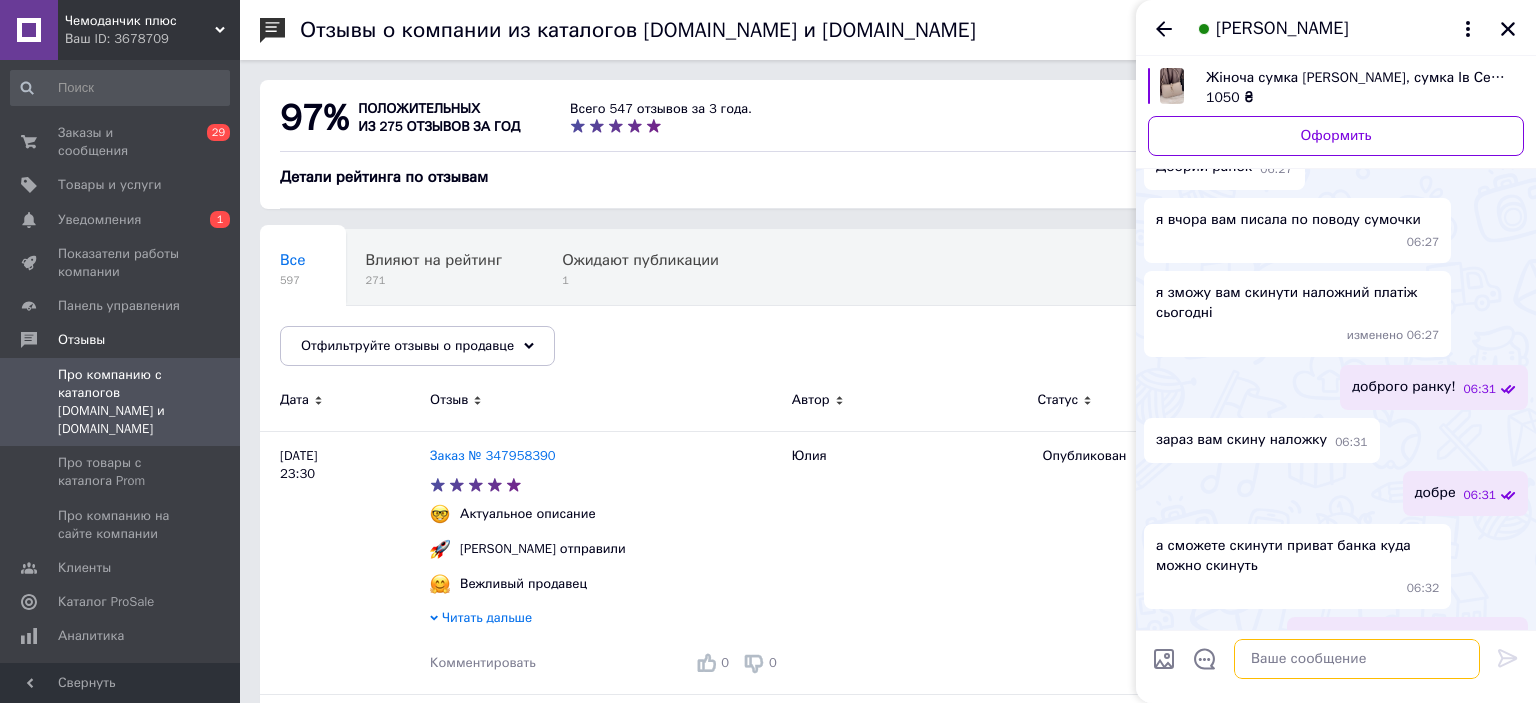 scroll, scrollTop: 1542, scrollLeft: 0, axis: vertical 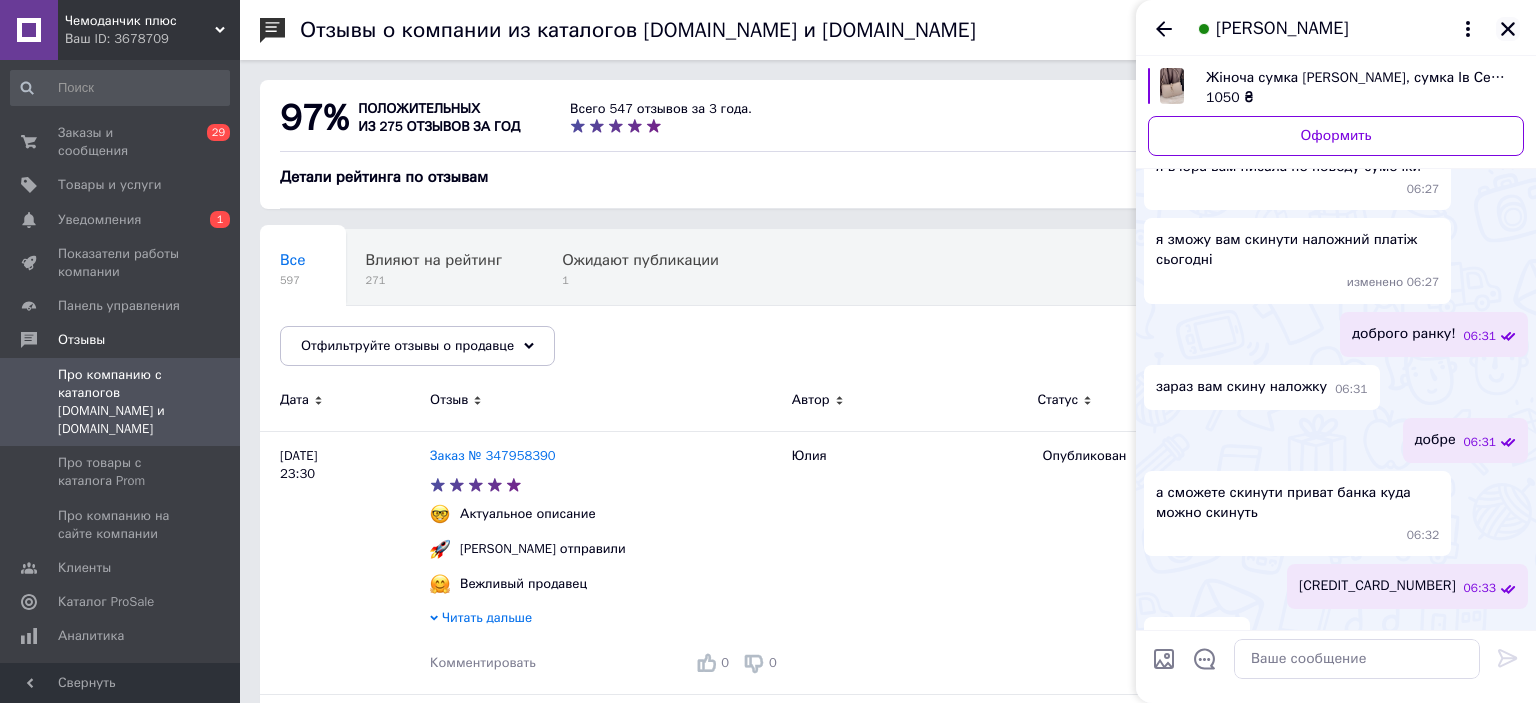 click 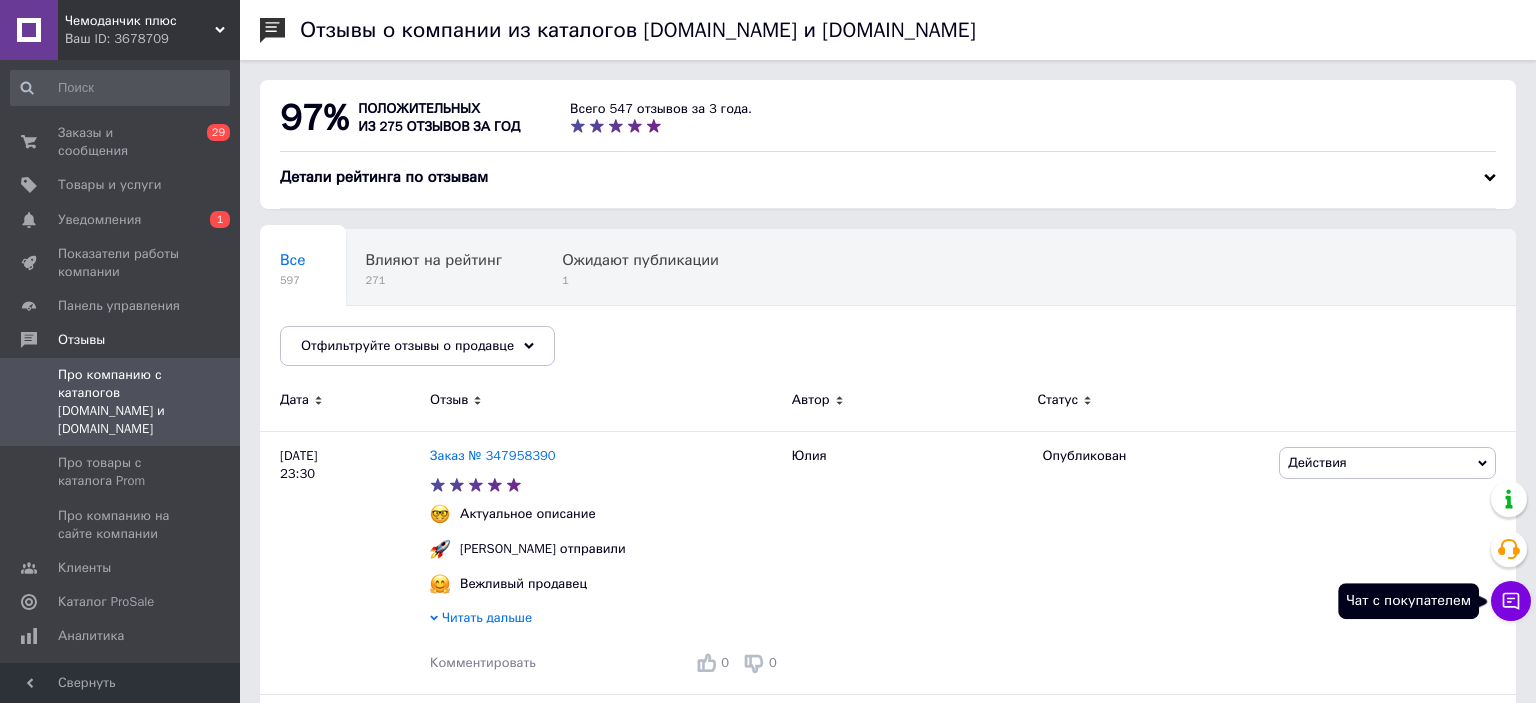 click 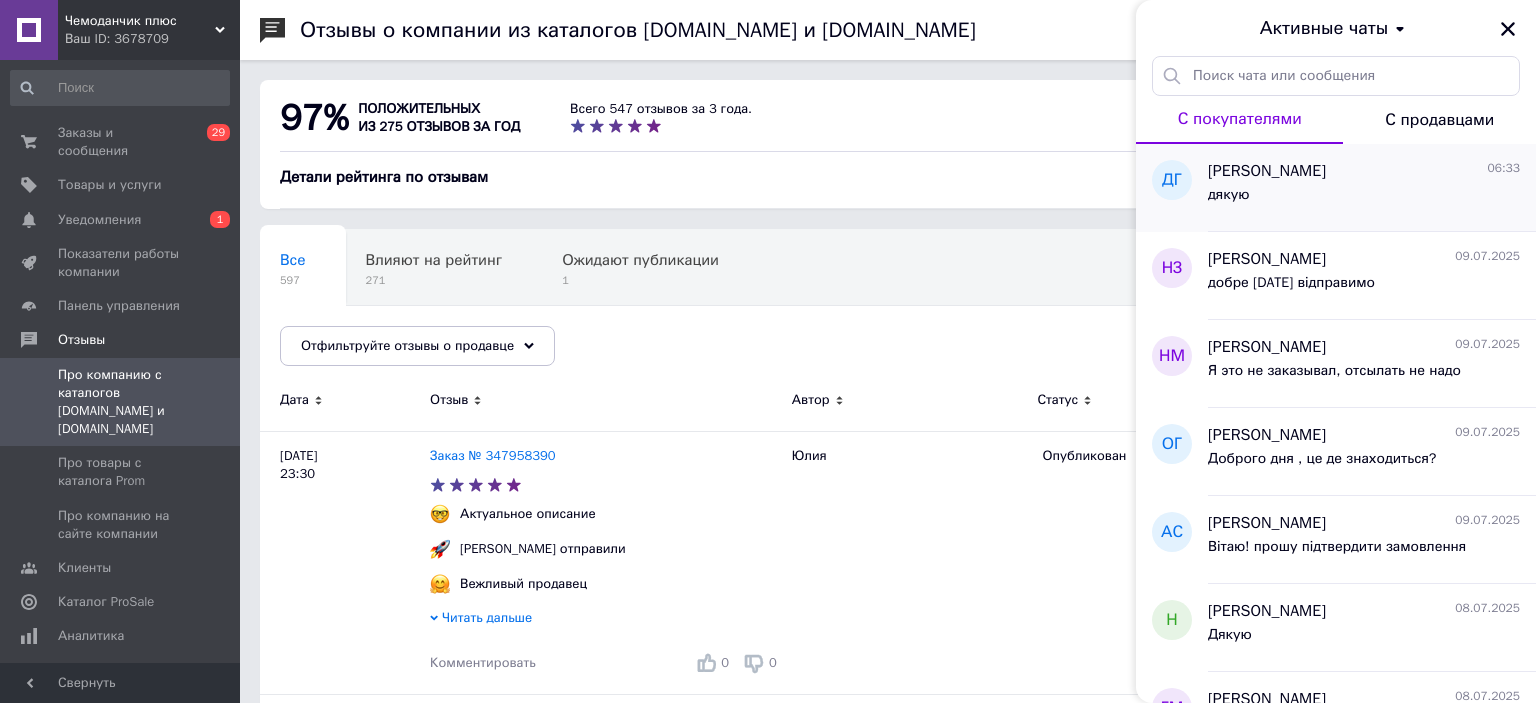 click on "[PERSON_NAME]" at bounding box center (1267, 171) 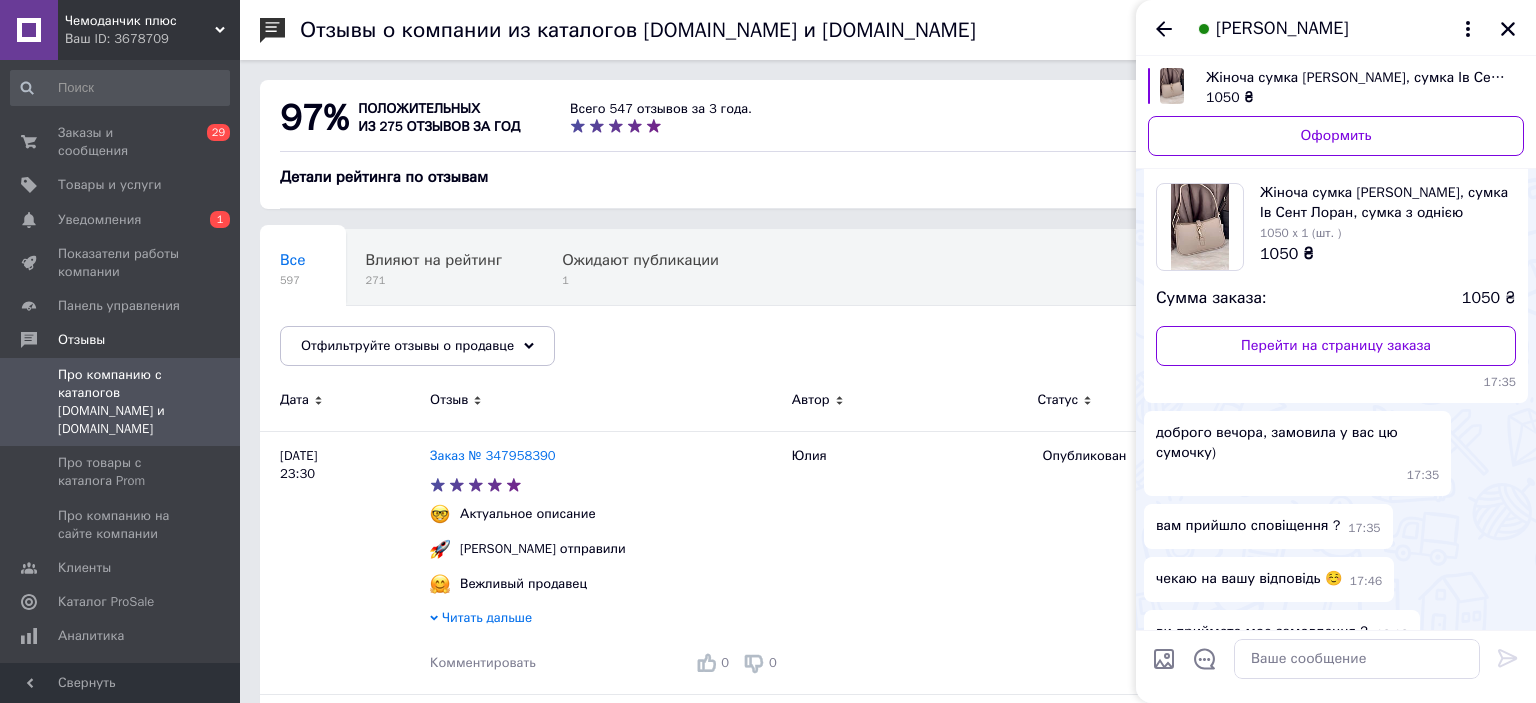 scroll, scrollTop: 1593, scrollLeft: 0, axis: vertical 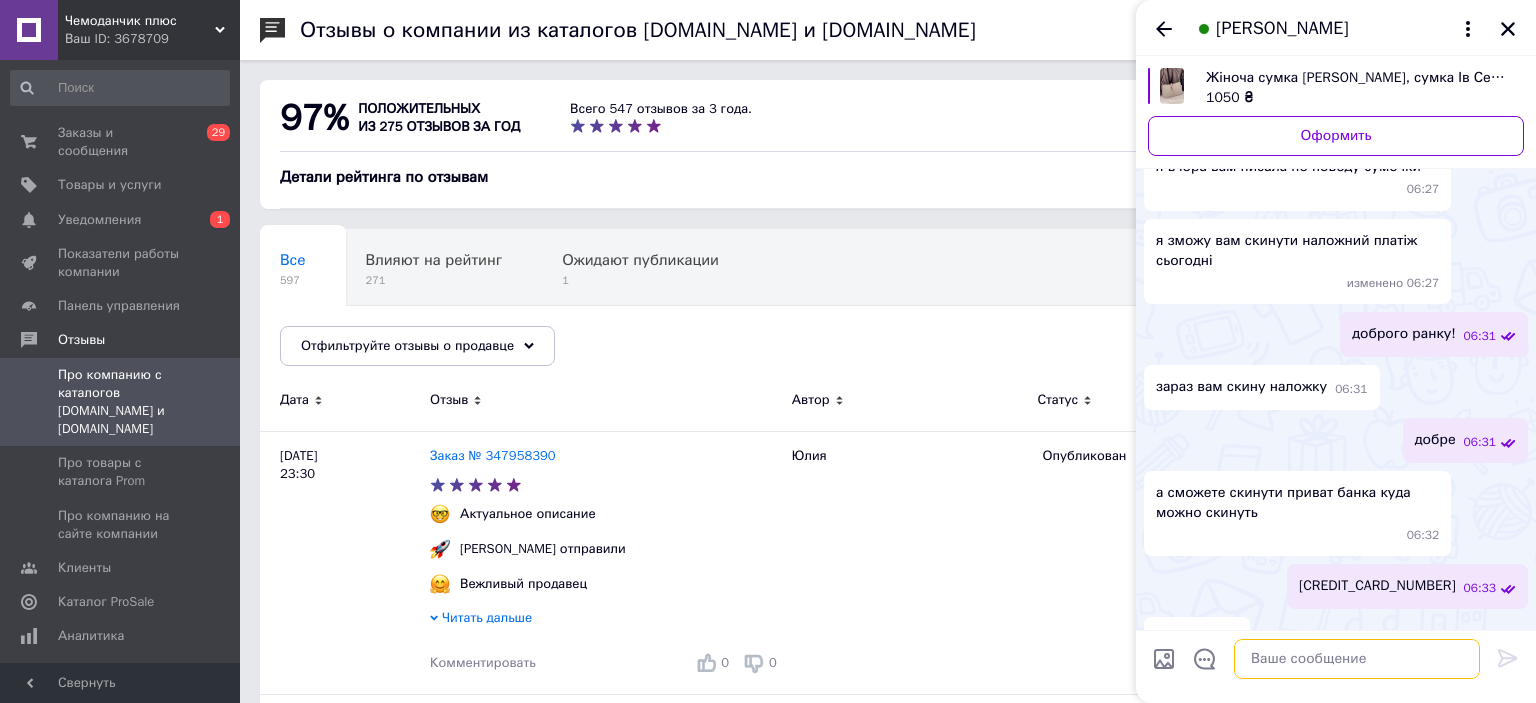 click at bounding box center (1357, 659) 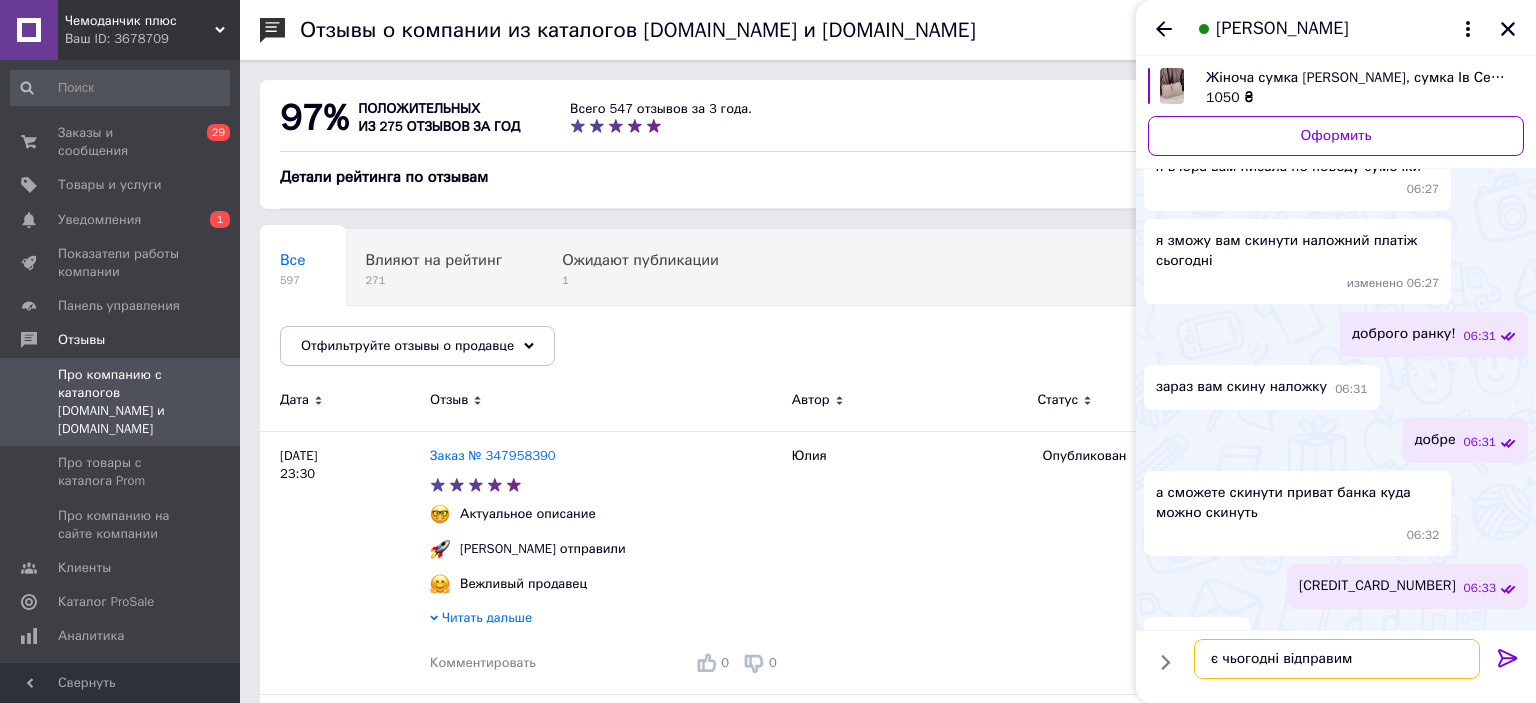 type on "є чьогодні відправимо" 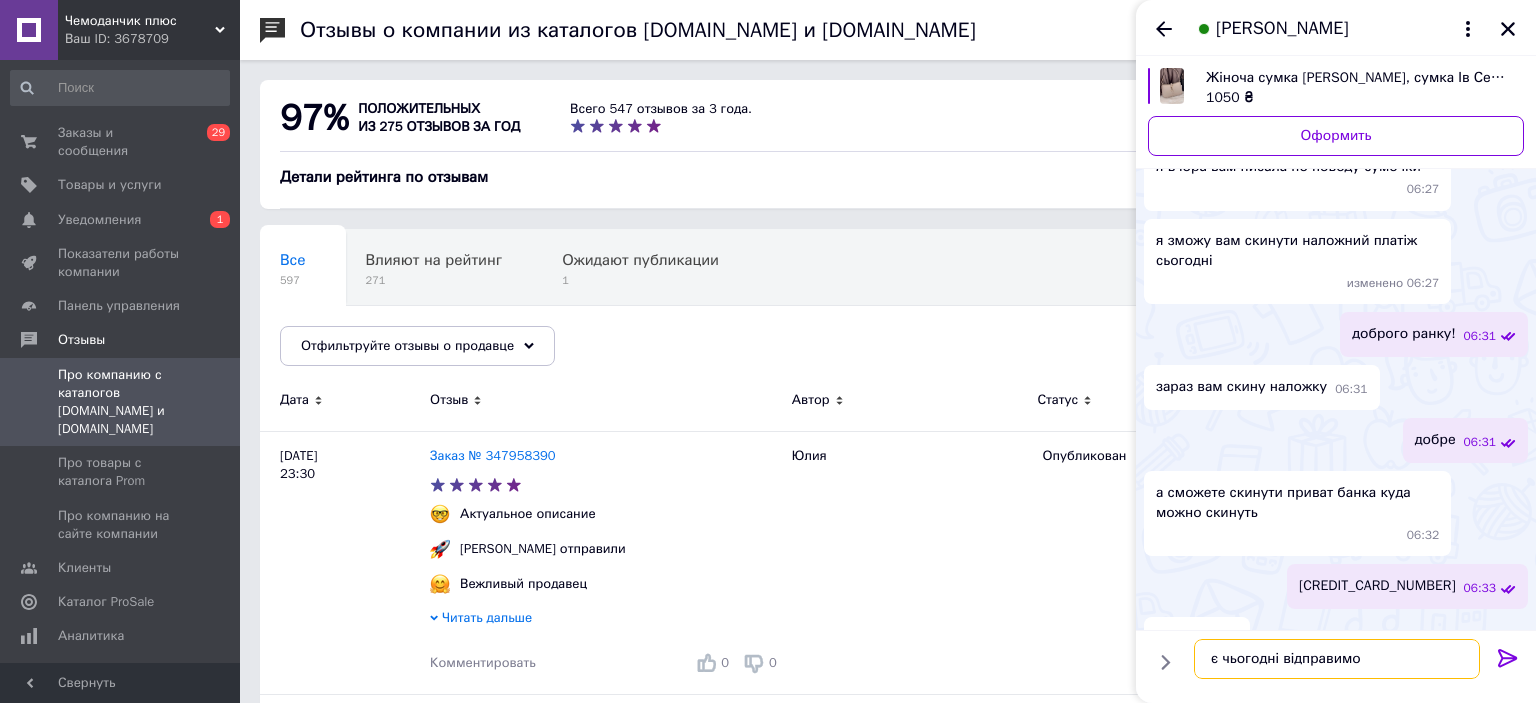 type 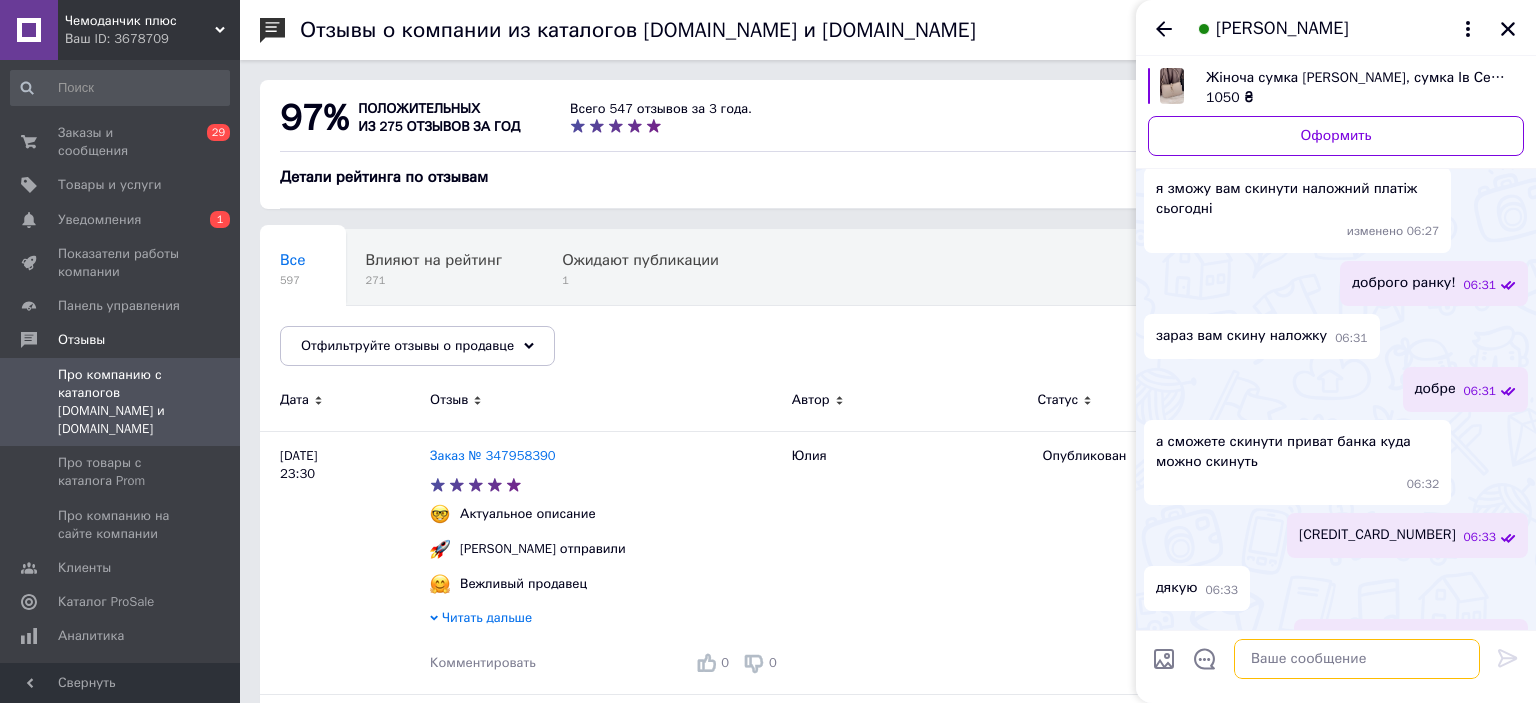 scroll, scrollTop: 1595, scrollLeft: 0, axis: vertical 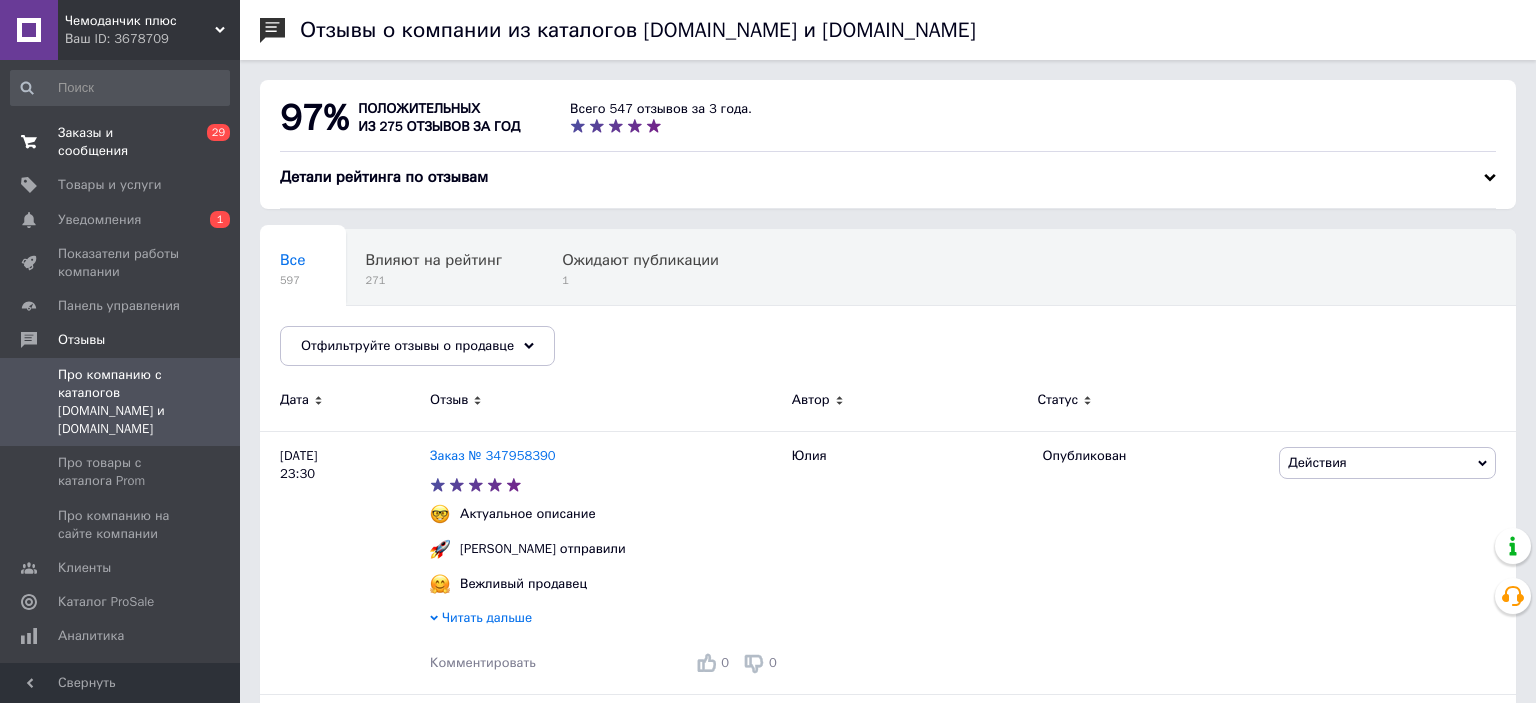 click on "Заказы и сообщения" at bounding box center (121, 142) 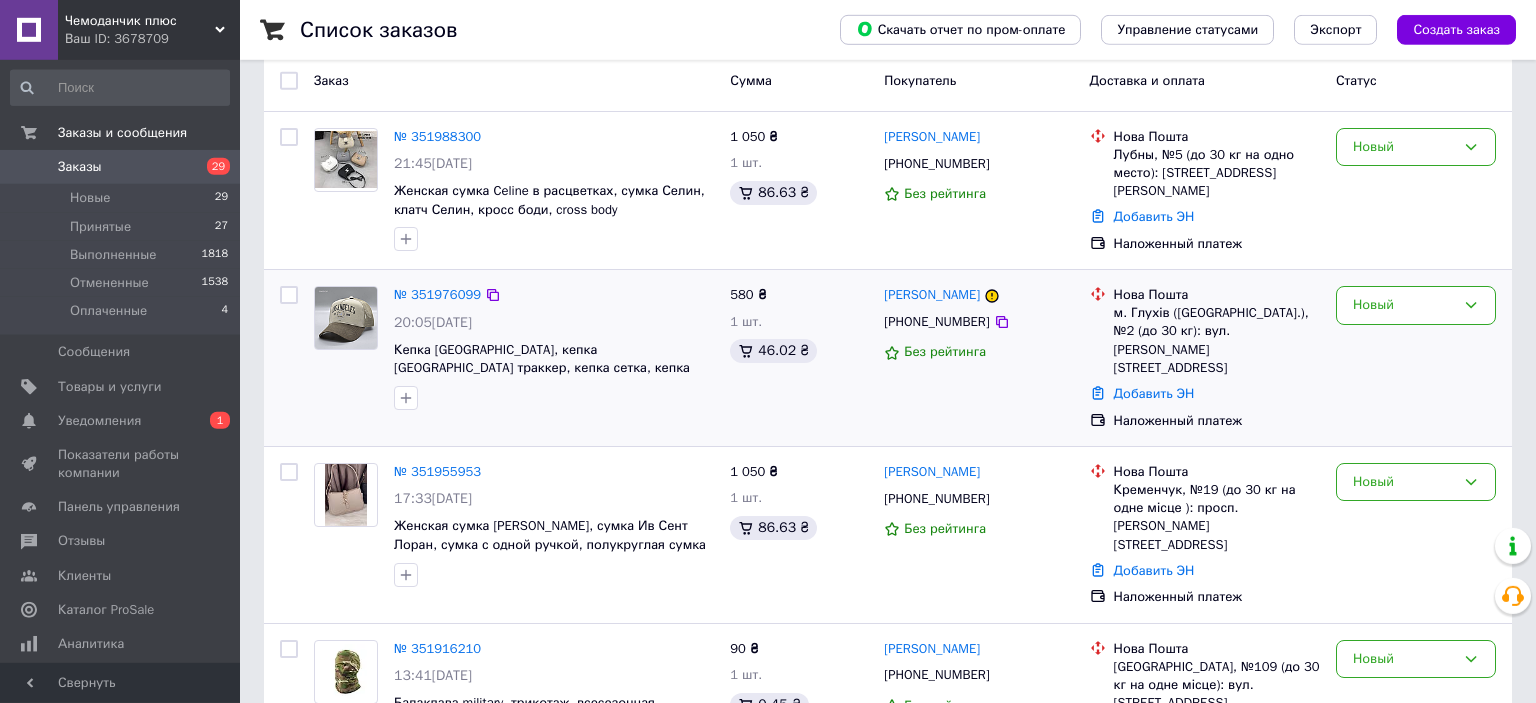 scroll, scrollTop: 105, scrollLeft: 0, axis: vertical 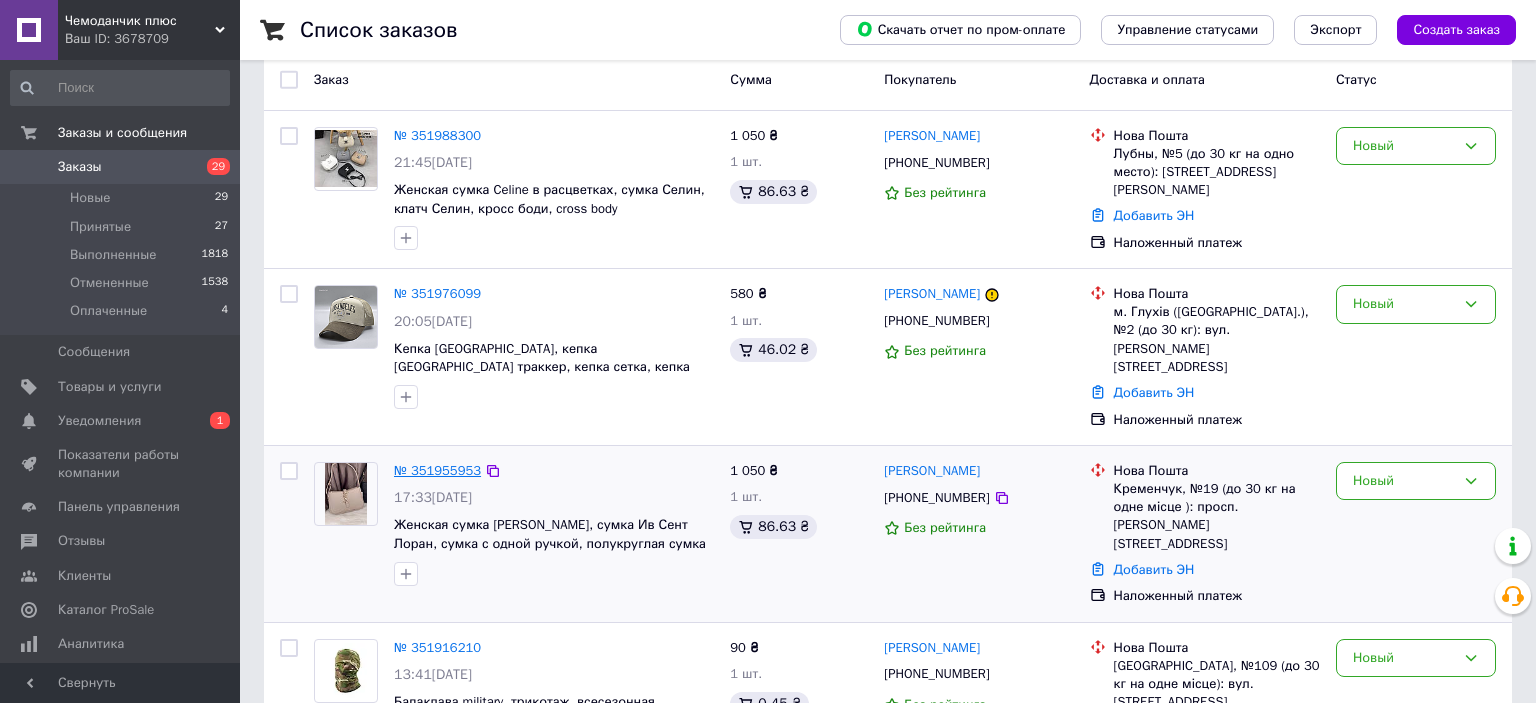 click on "№ 351955953" at bounding box center [437, 470] 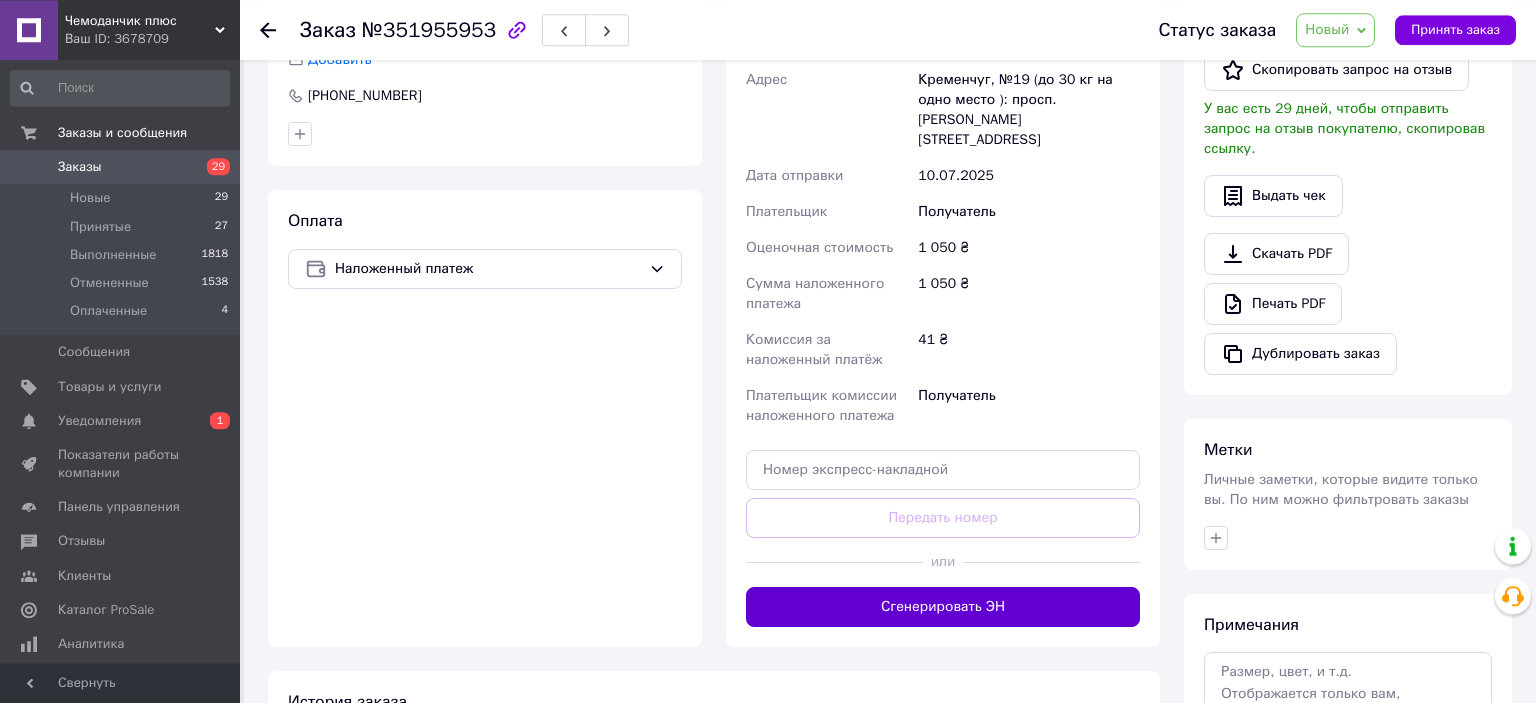 scroll, scrollTop: 633, scrollLeft: 0, axis: vertical 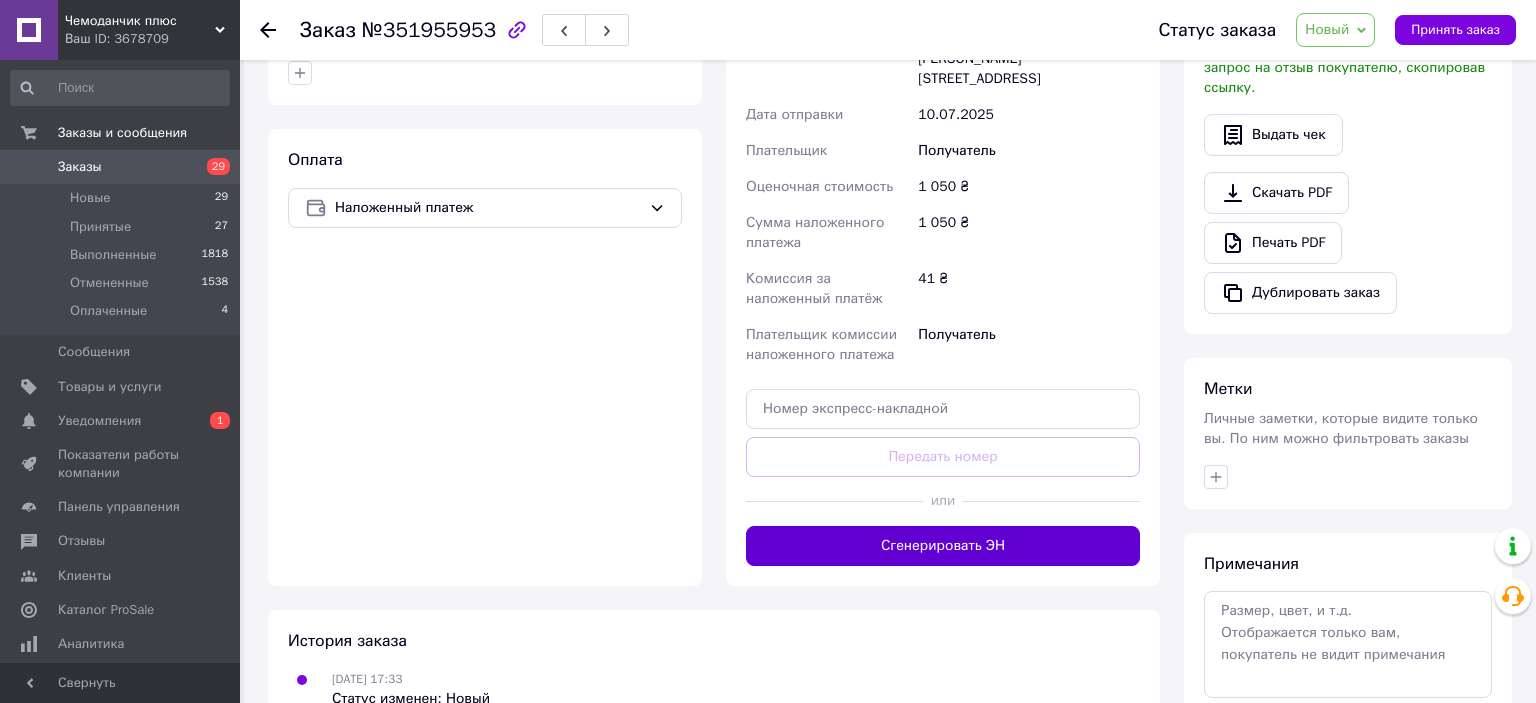 click on "Сгенерировать ЭН" at bounding box center (943, 546) 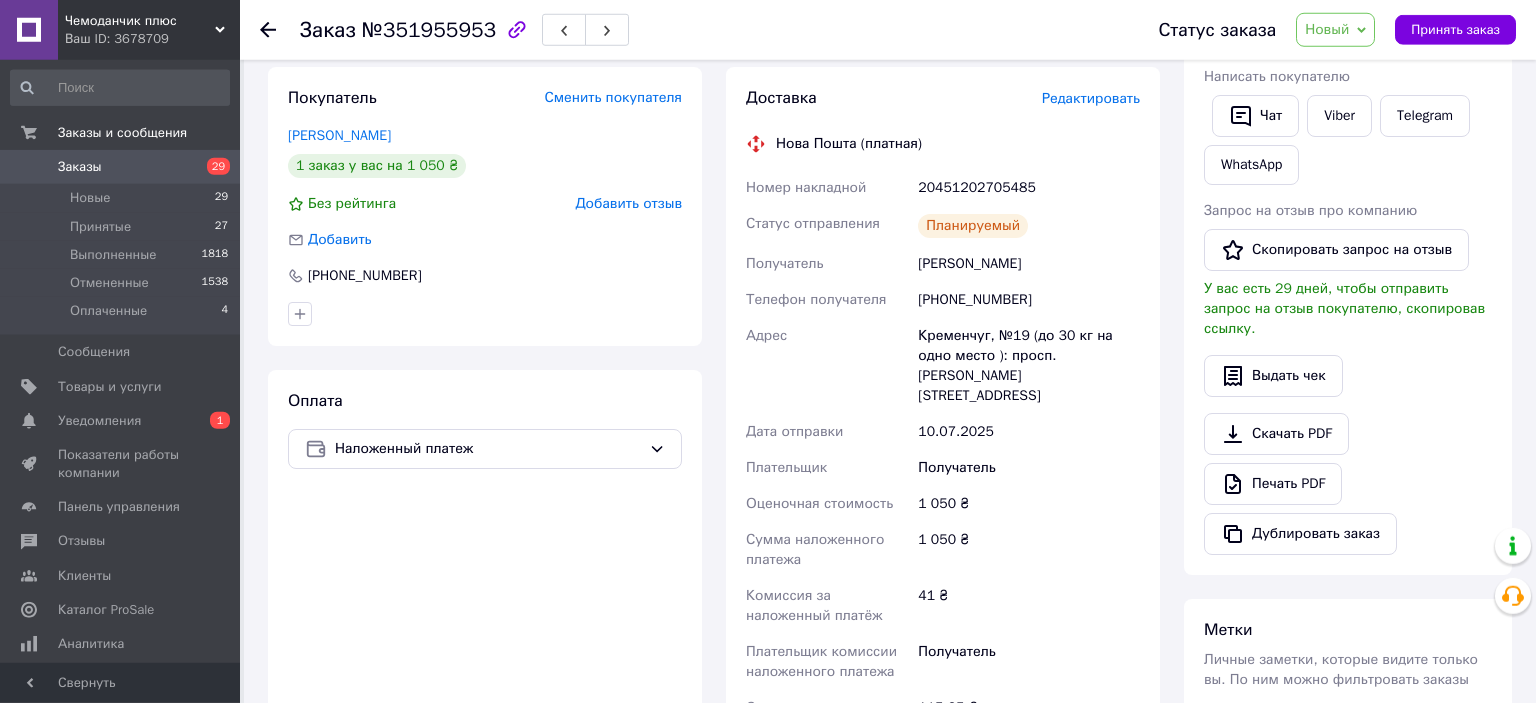scroll, scrollTop: 316, scrollLeft: 0, axis: vertical 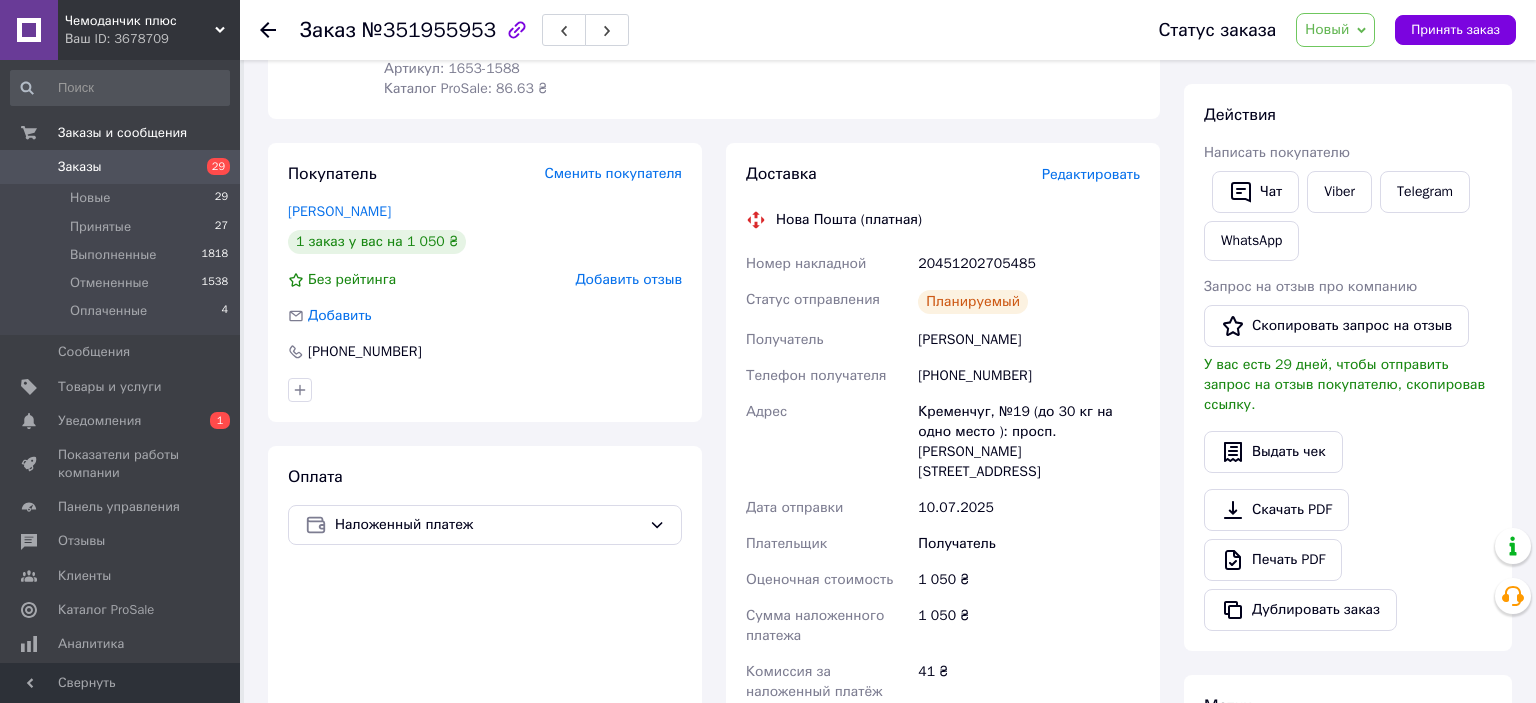 click on "Редактировать" at bounding box center [1091, 174] 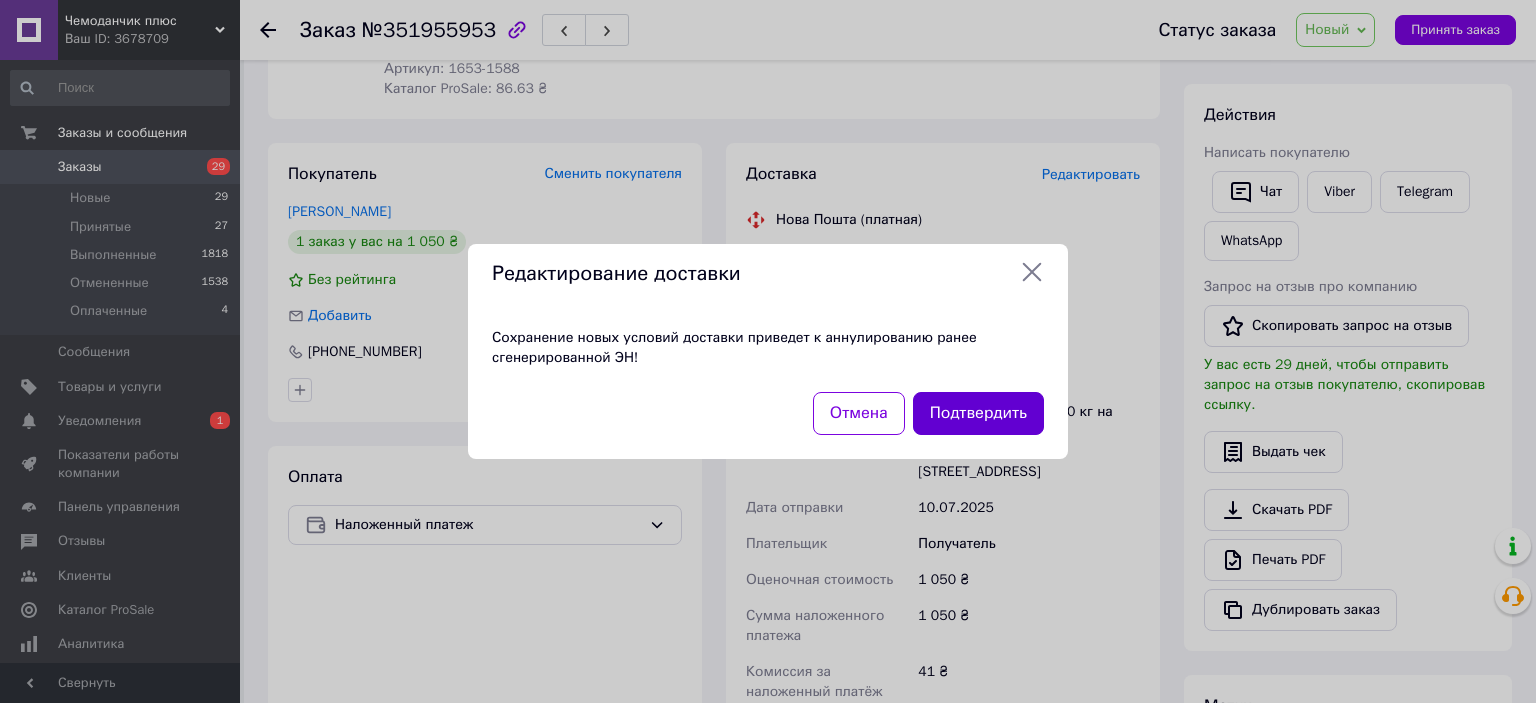 click on "Подтвердить" at bounding box center (978, 413) 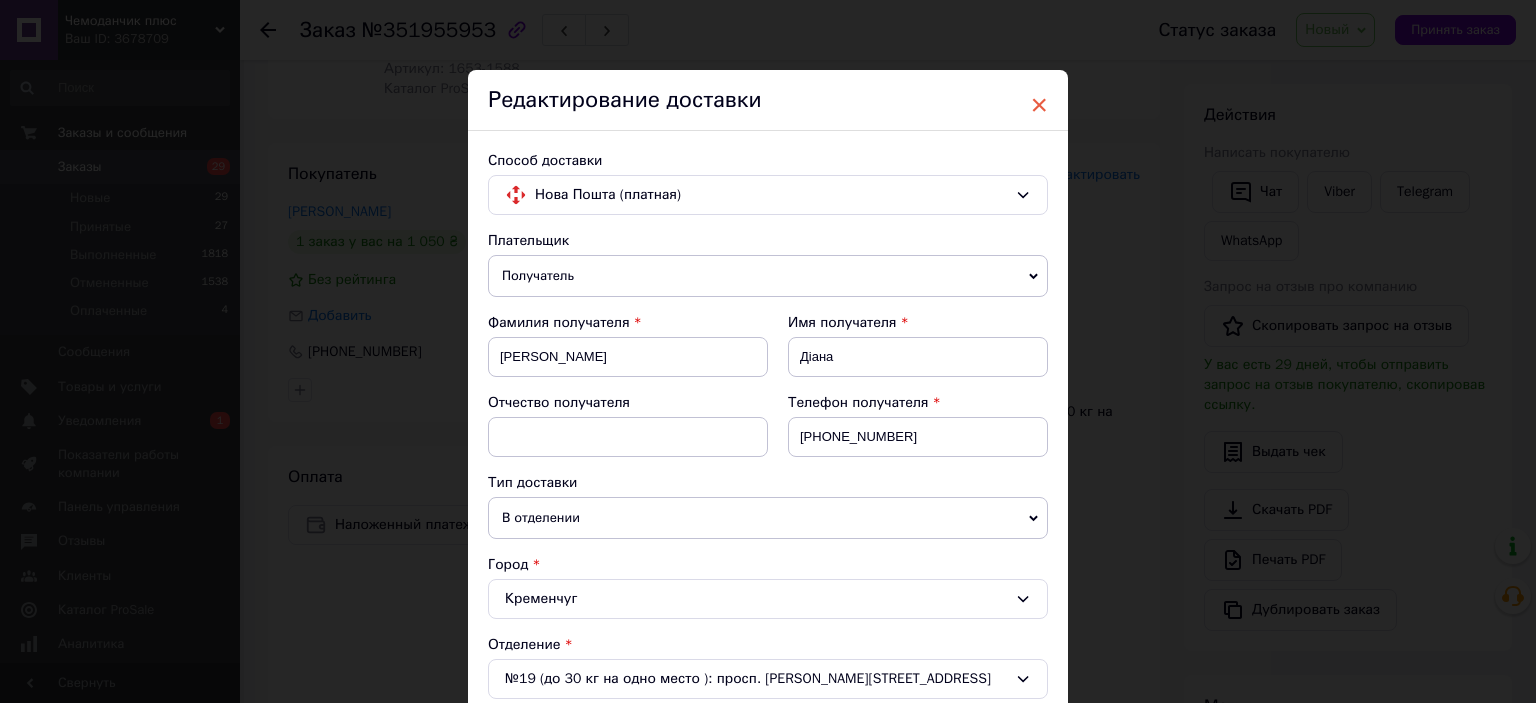 click on "×" at bounding box center (1039, 105) 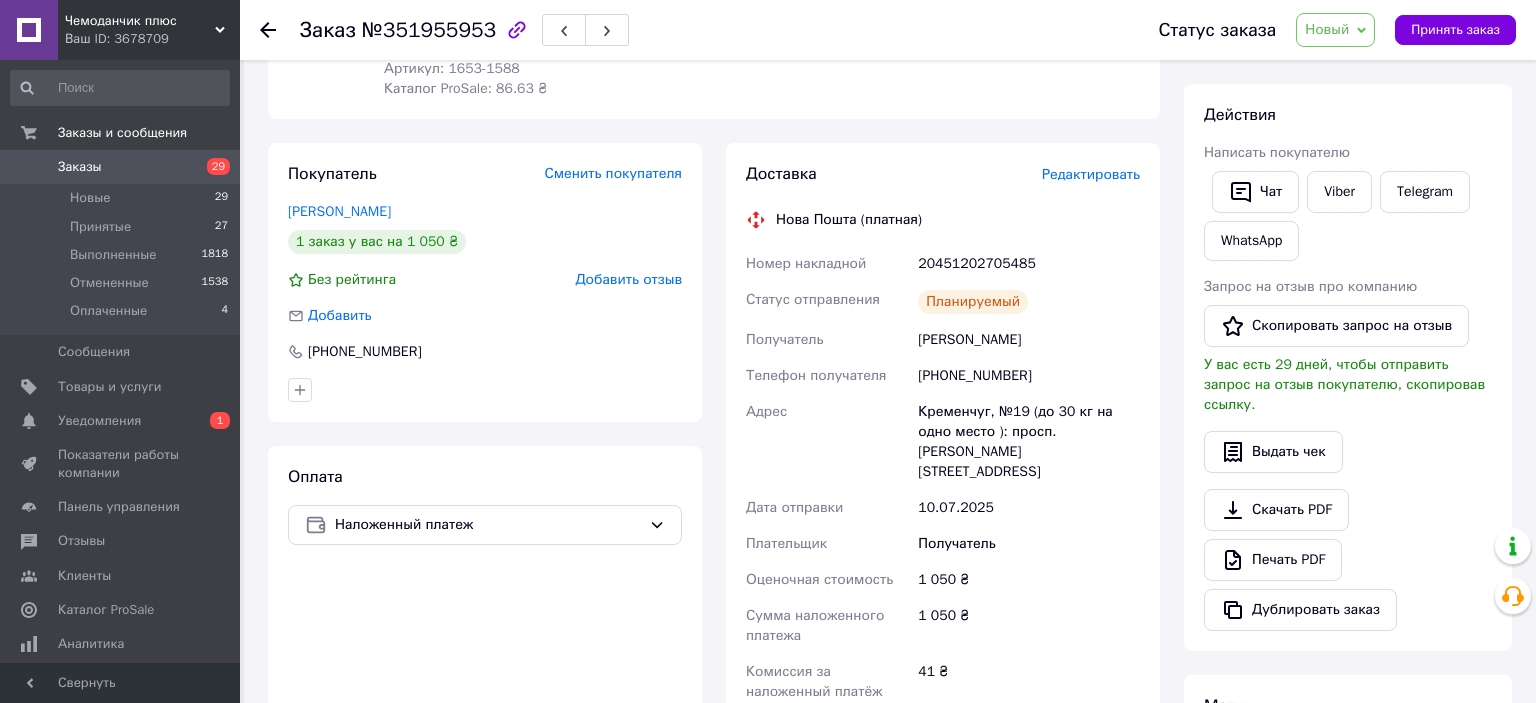 click on "Редактировать" at bounding box center [1091, 174] 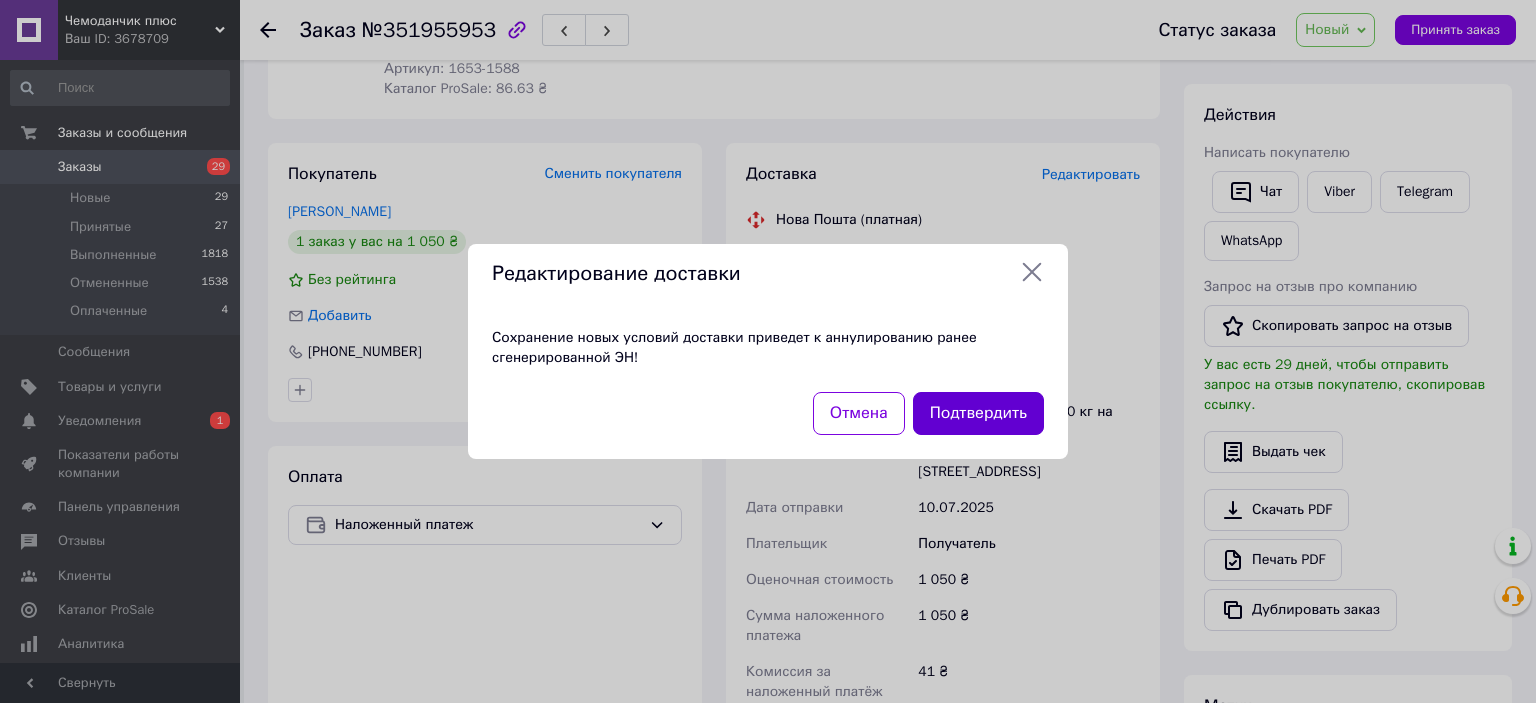 click on "Подтвердить" at bounding box center [978, 413] 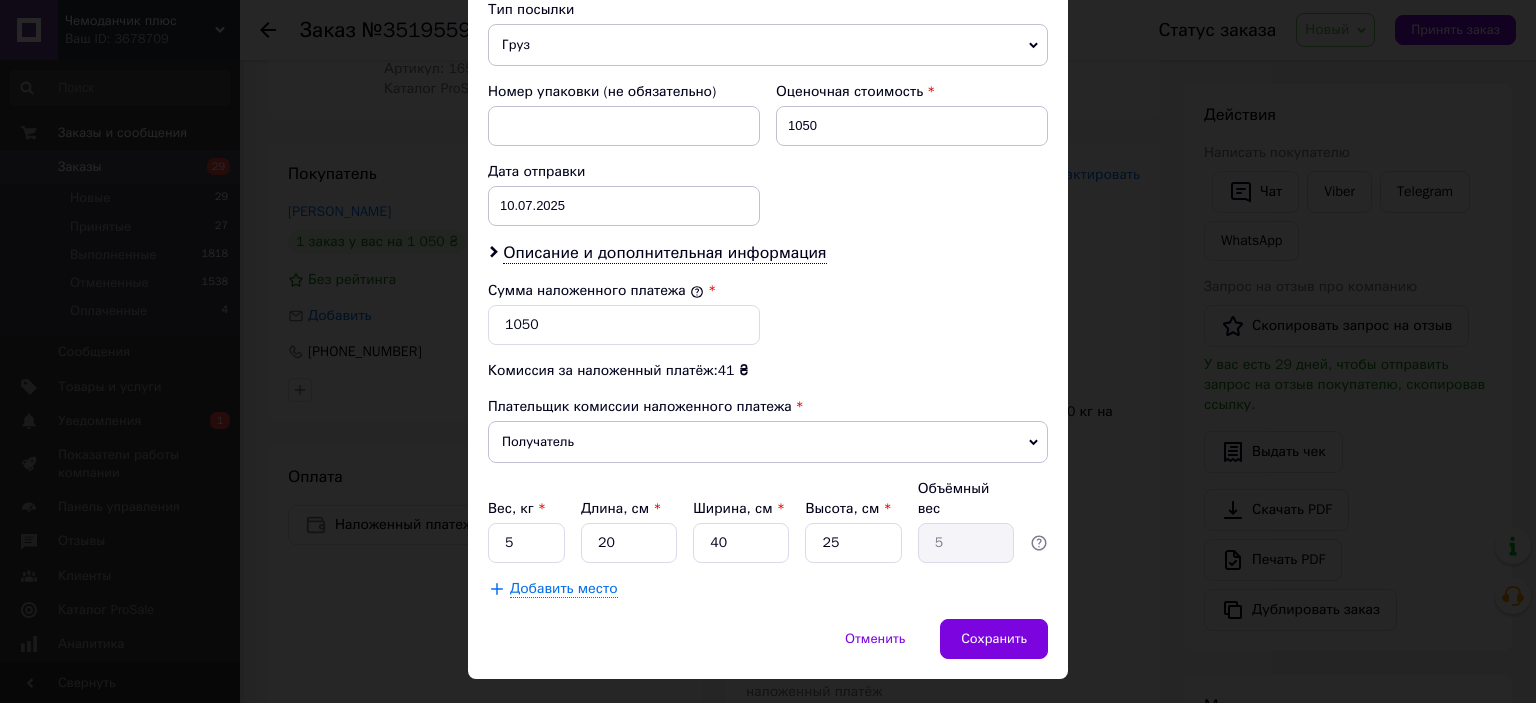 scroll, scrollTop: 817, scrollLeft: 0, axis: vertical 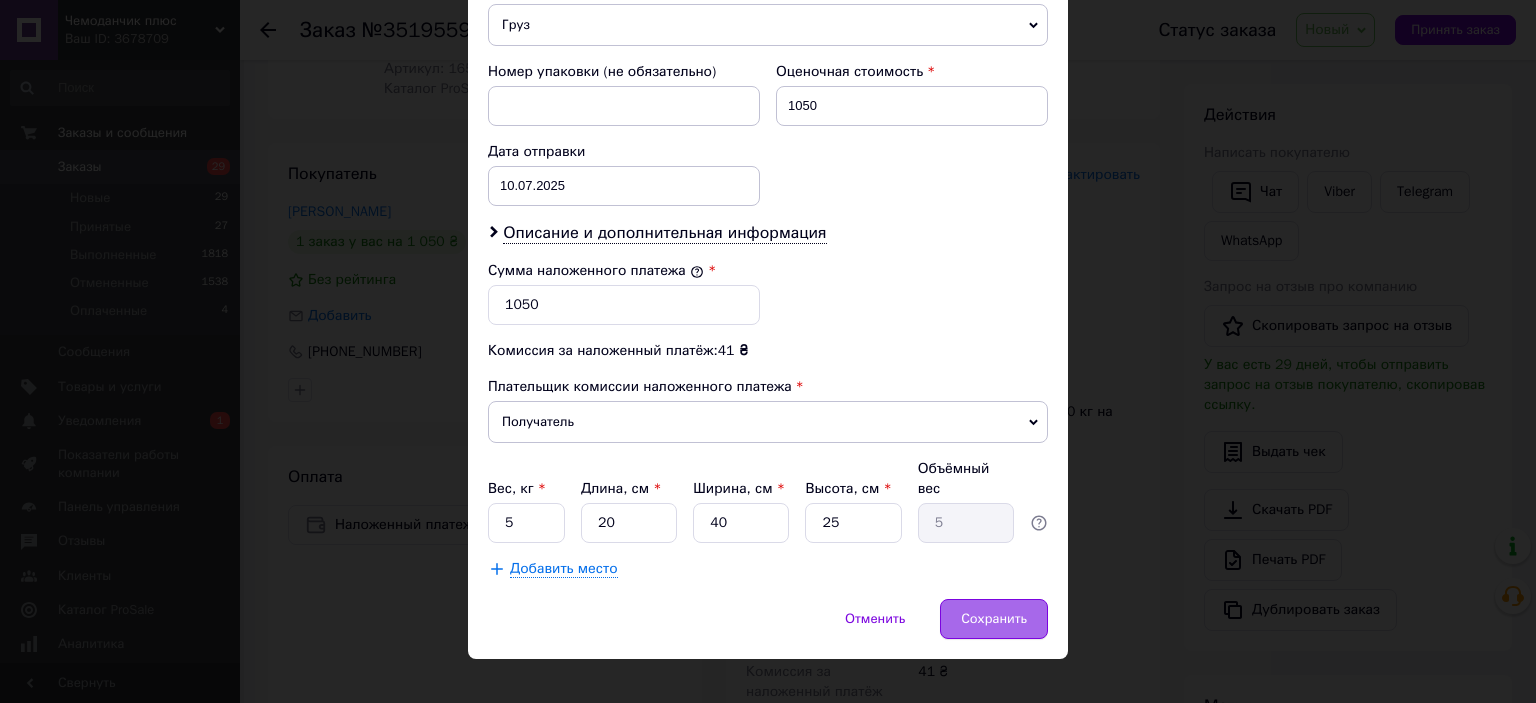 click on "Сохранить" at bounding box center [994, 619] 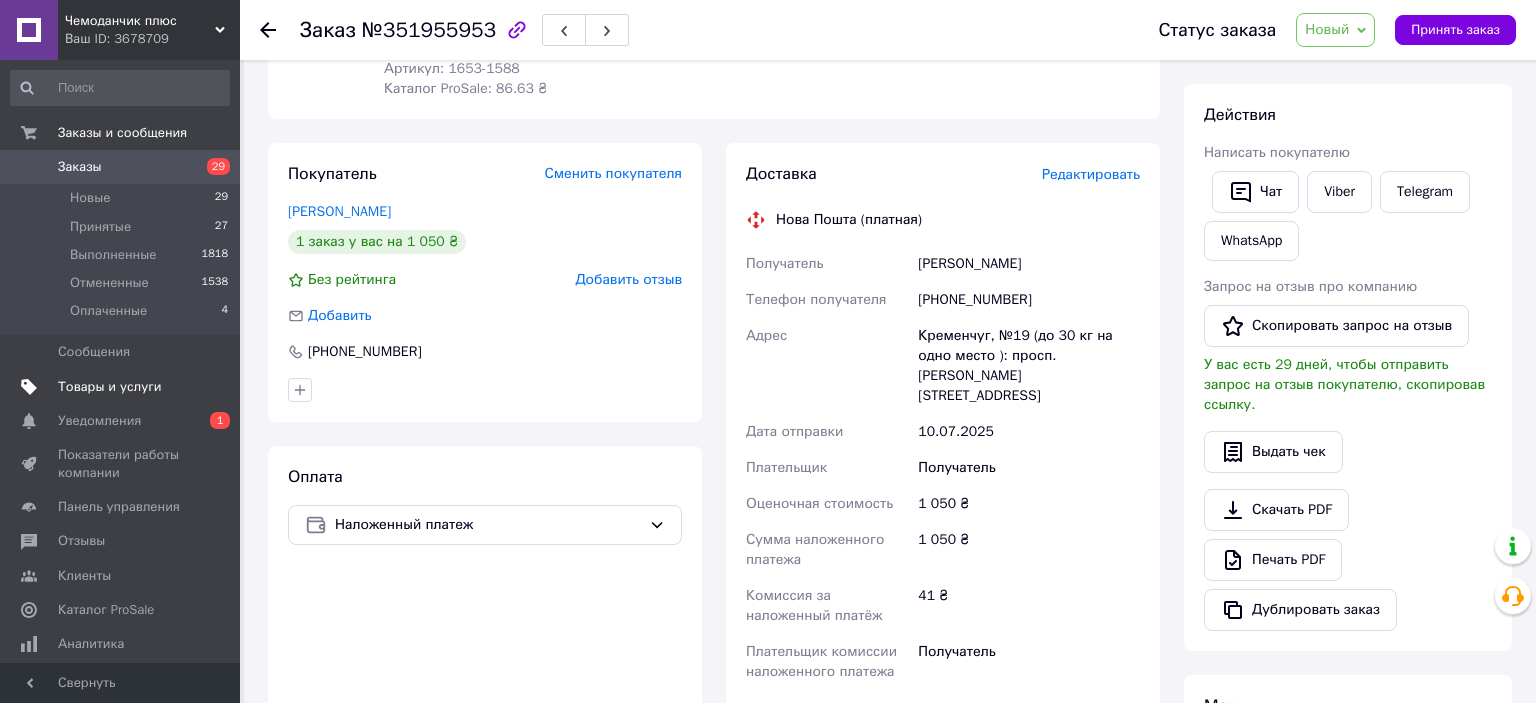 click on "Товары и услуги" at bounding box center [110, 387] 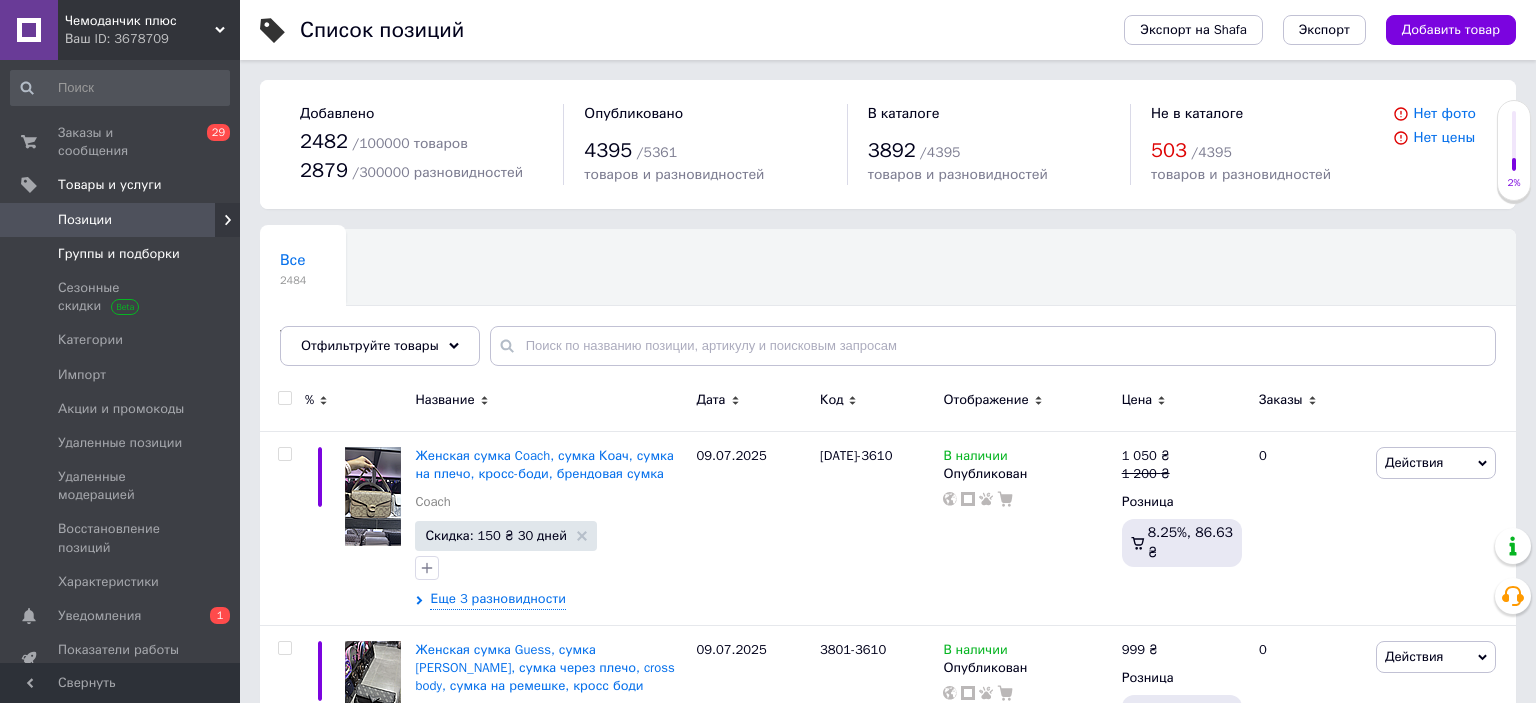 click on "Группы и подборки" at bounding box center [119, 254] 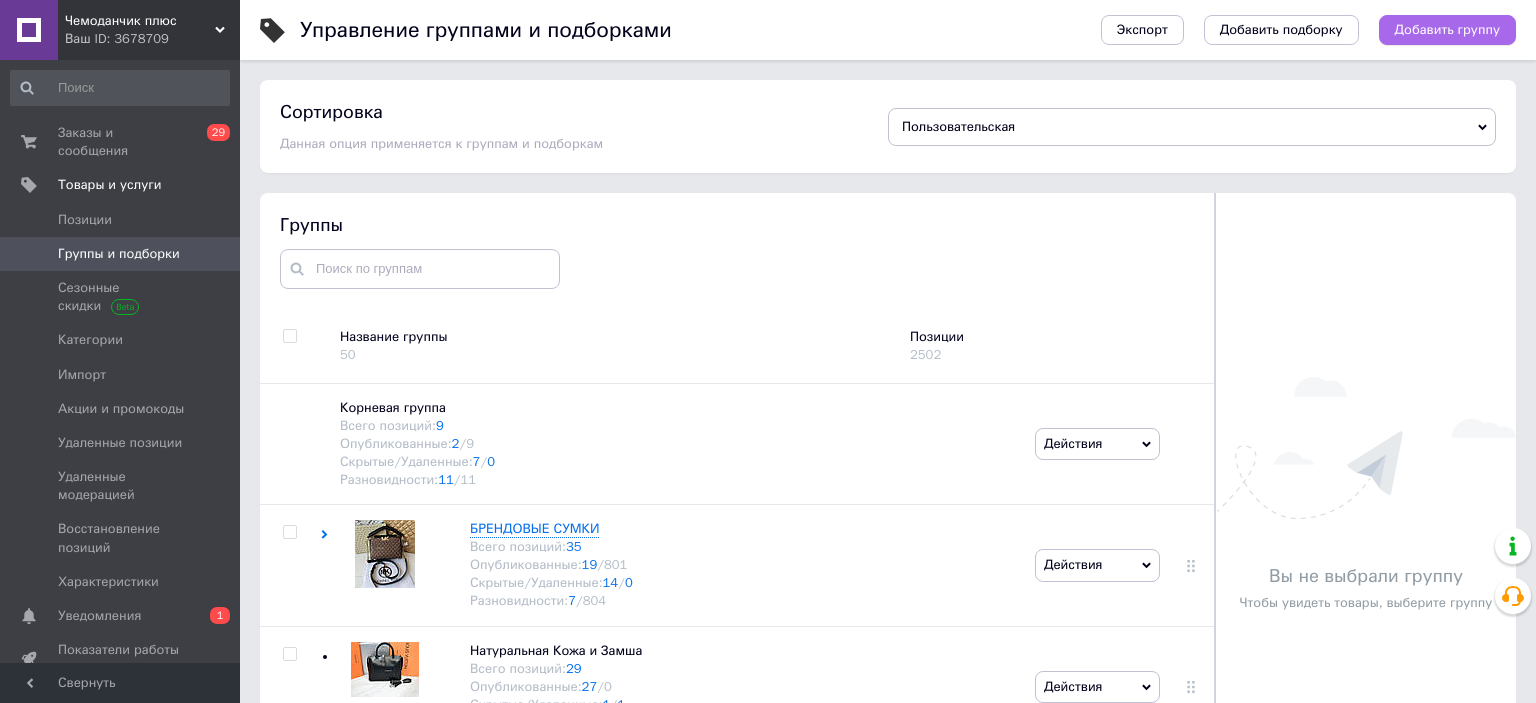 click on "Добавить группу" at bounding box center (1447, 30) 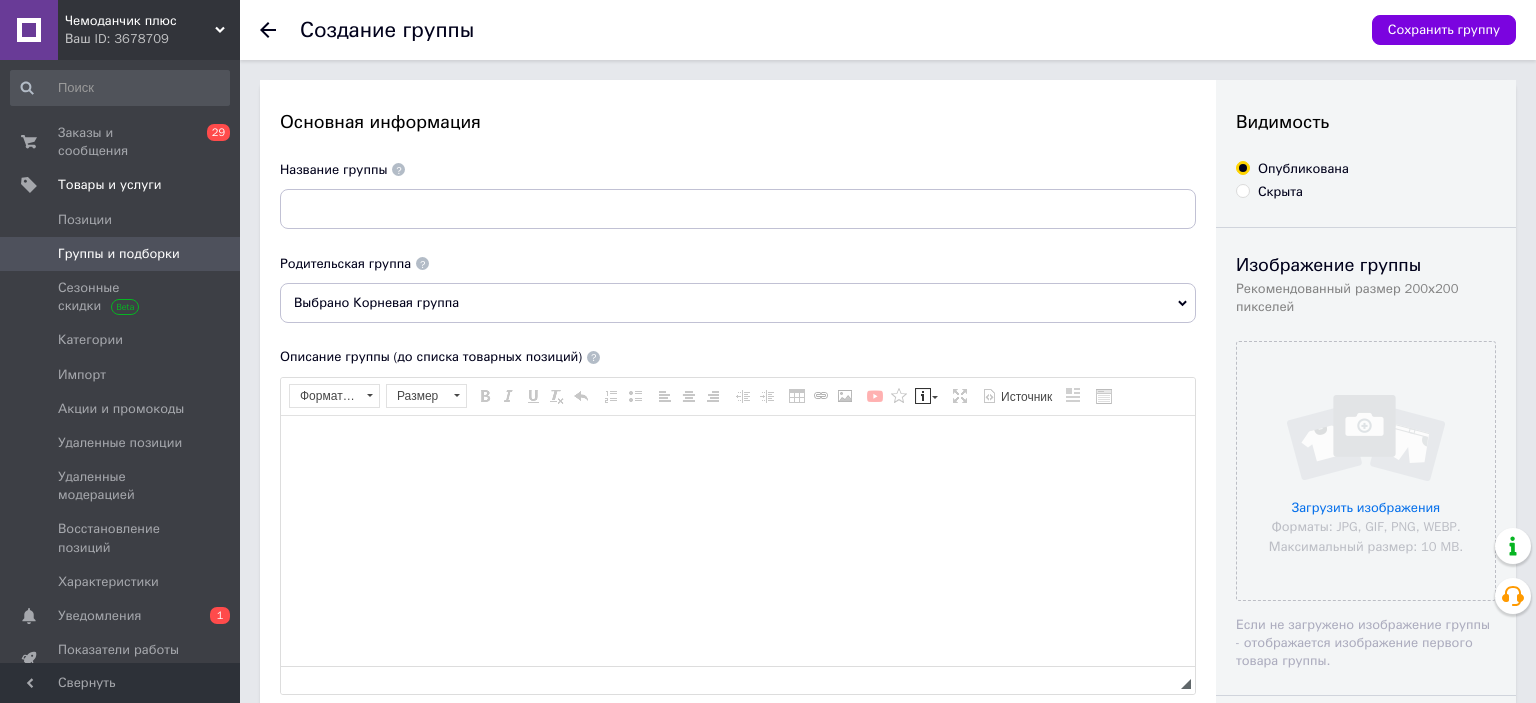scroll, scrollTop: 0, scrollLeft: 0, axis: both 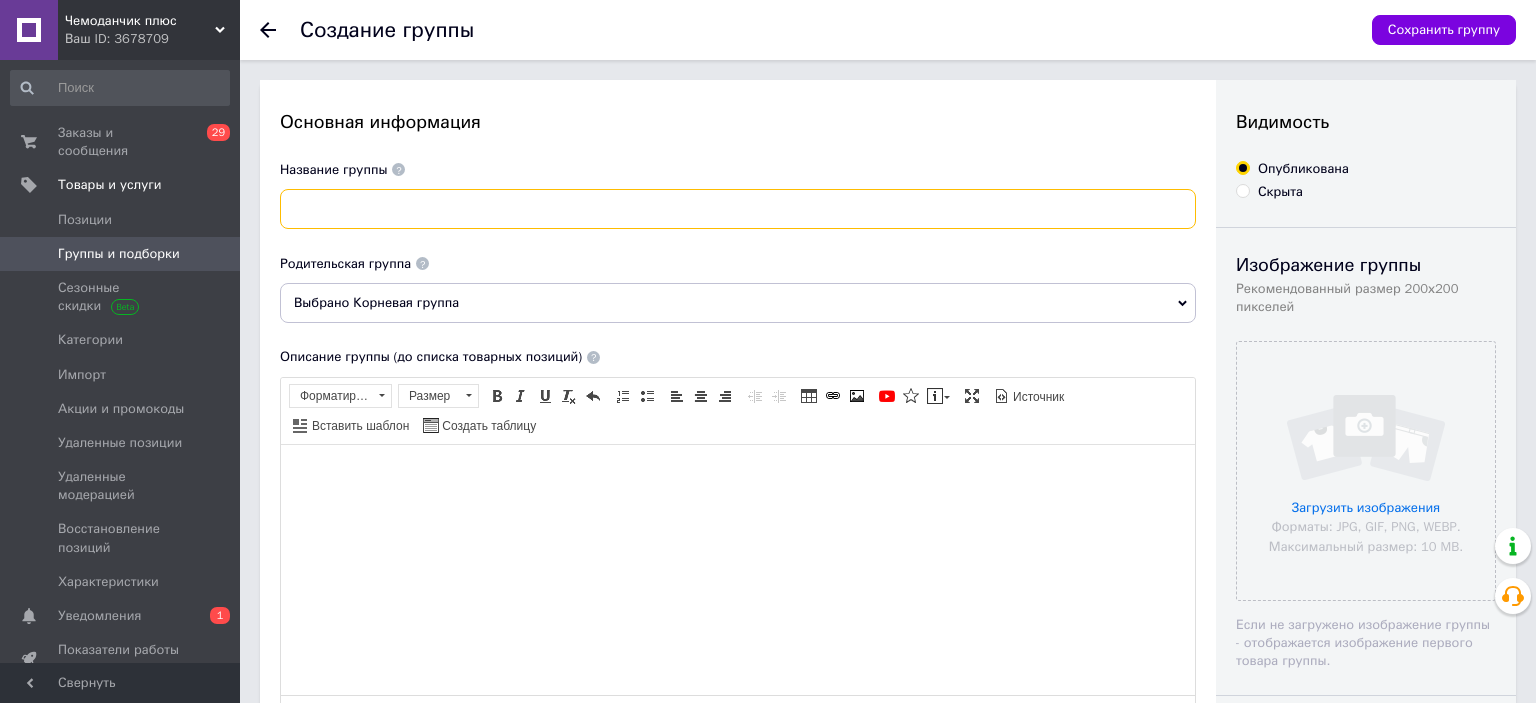 click at bounding box center (738, 209) 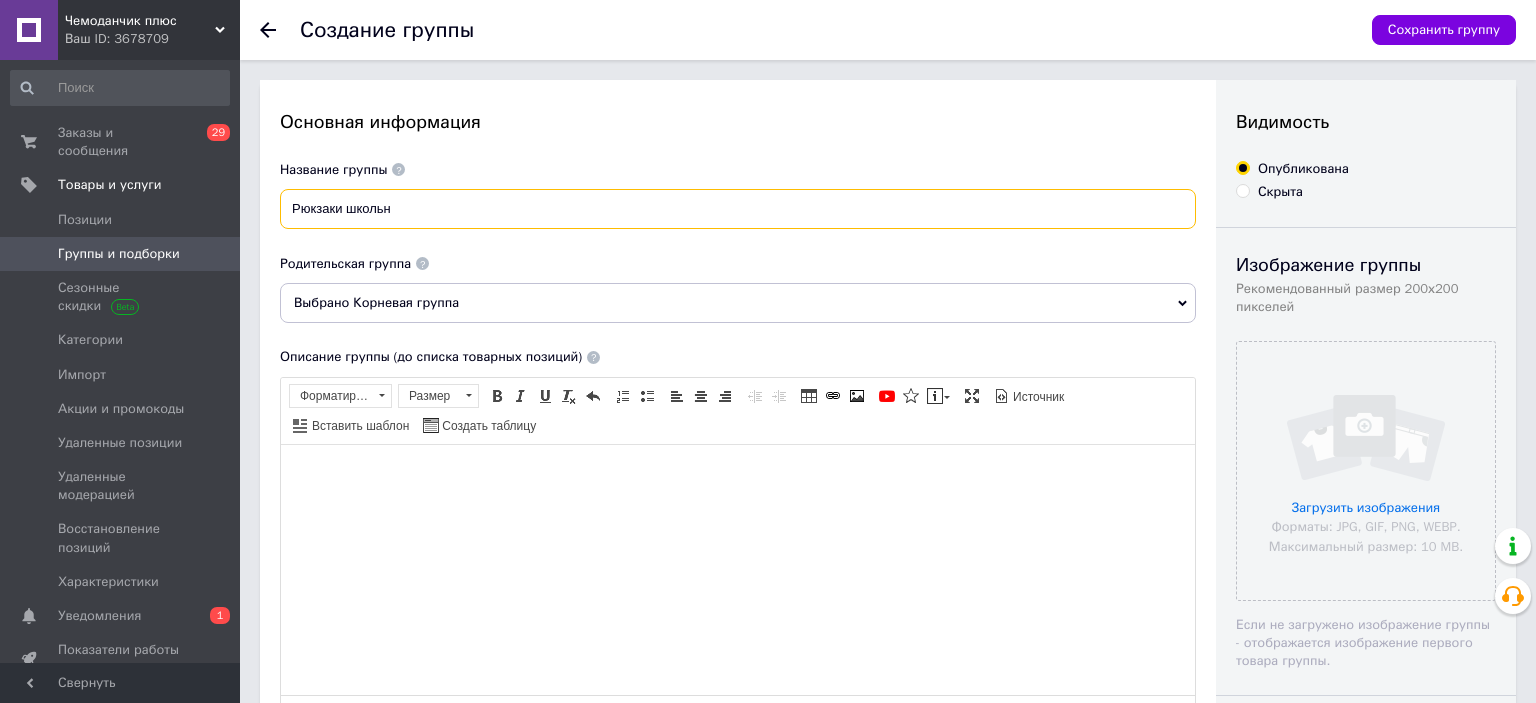paste on "ы" 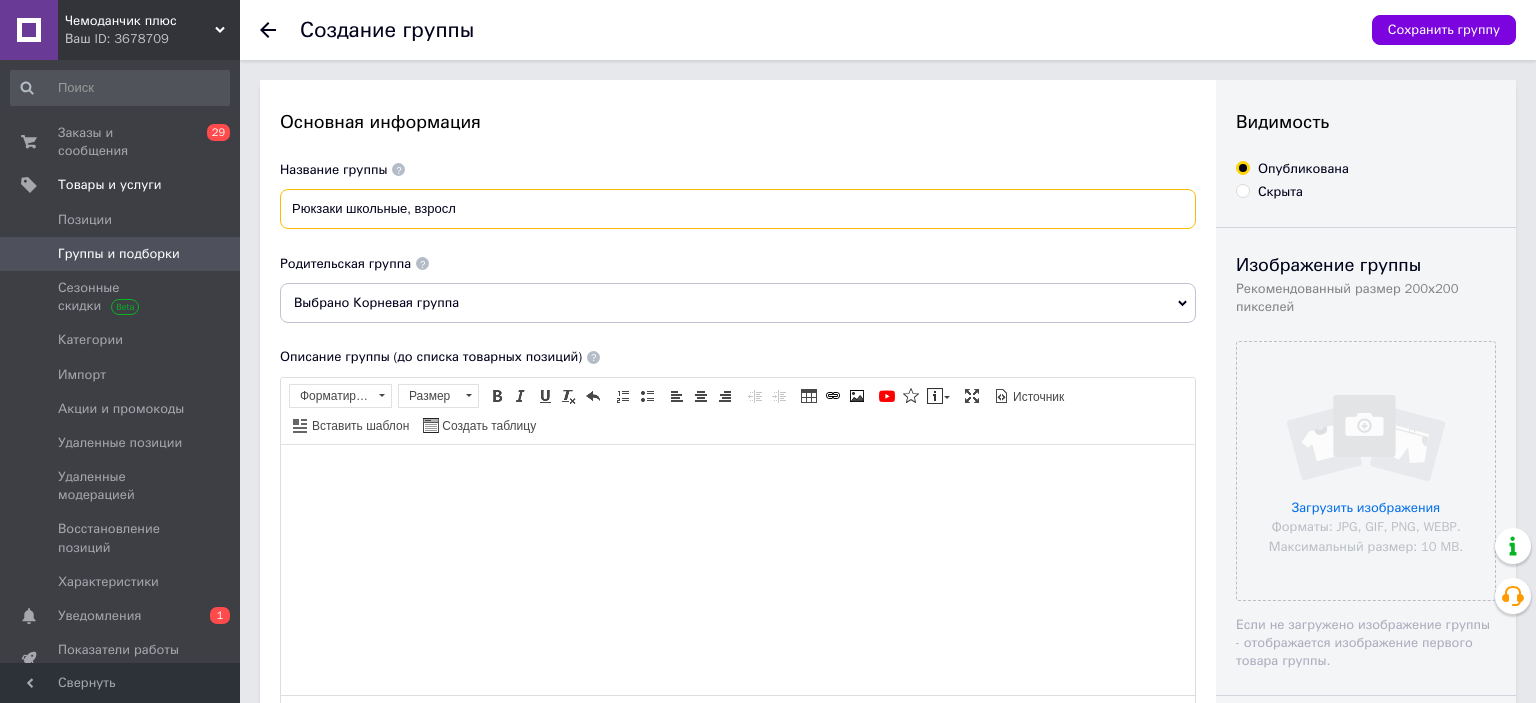 paste on "ы" 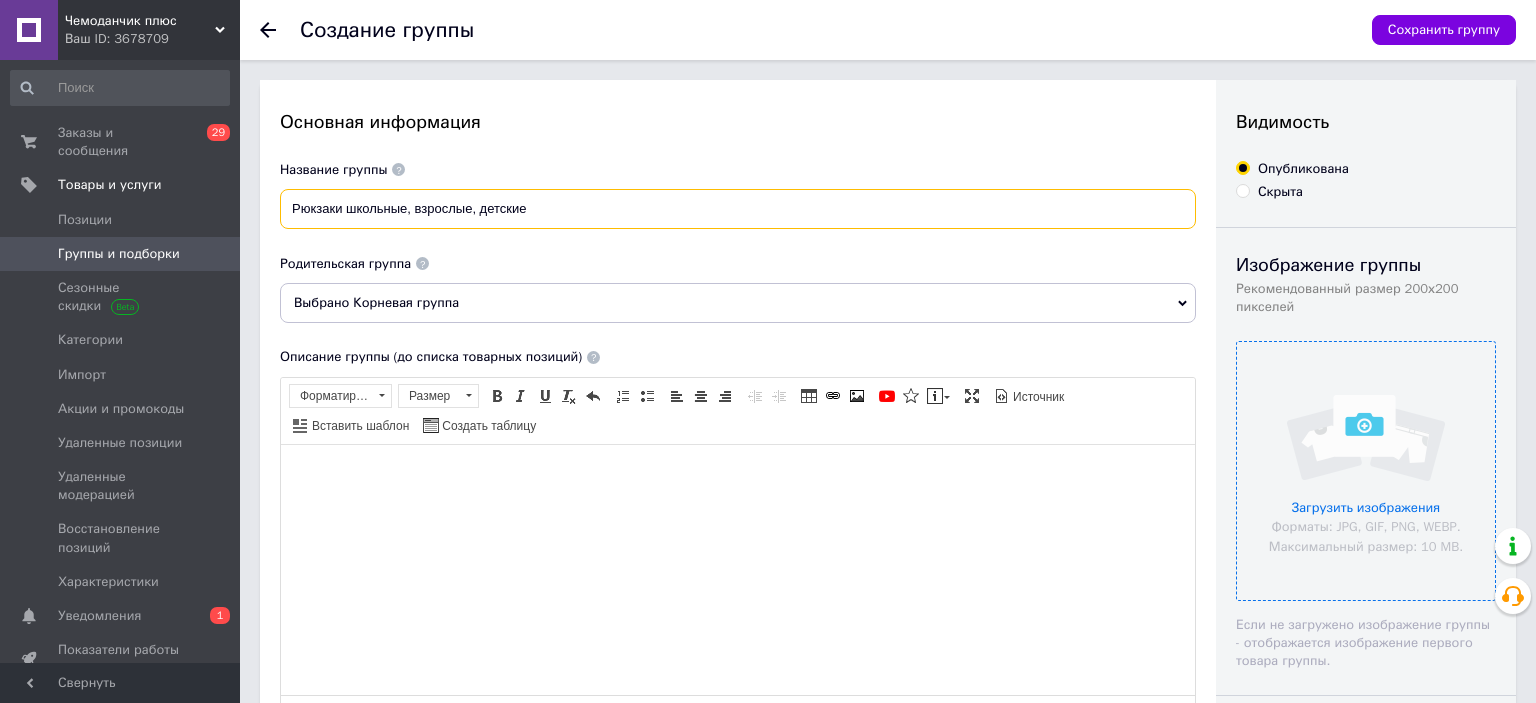 type on "Рюкзаки школьные, взрослые, детские" 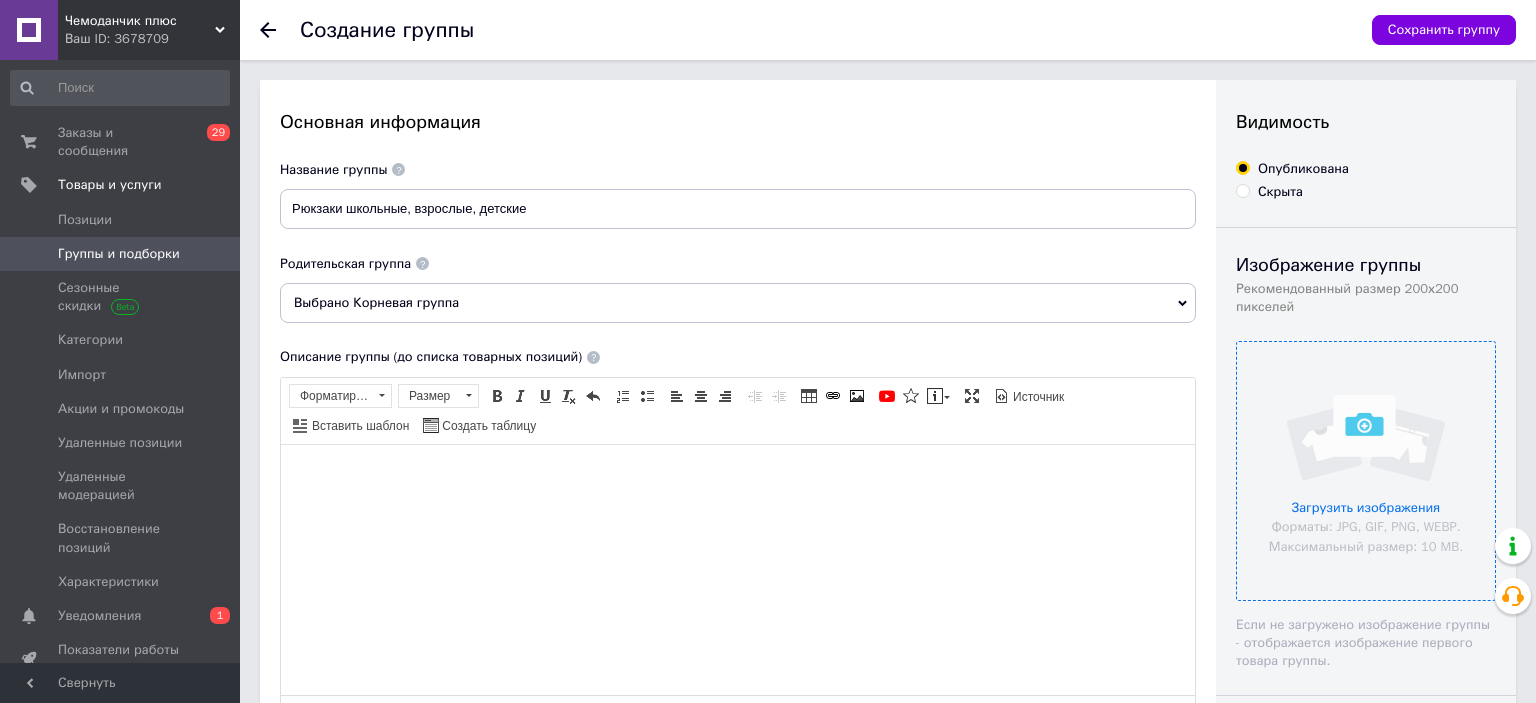 click at bounding box center (1366, 471) 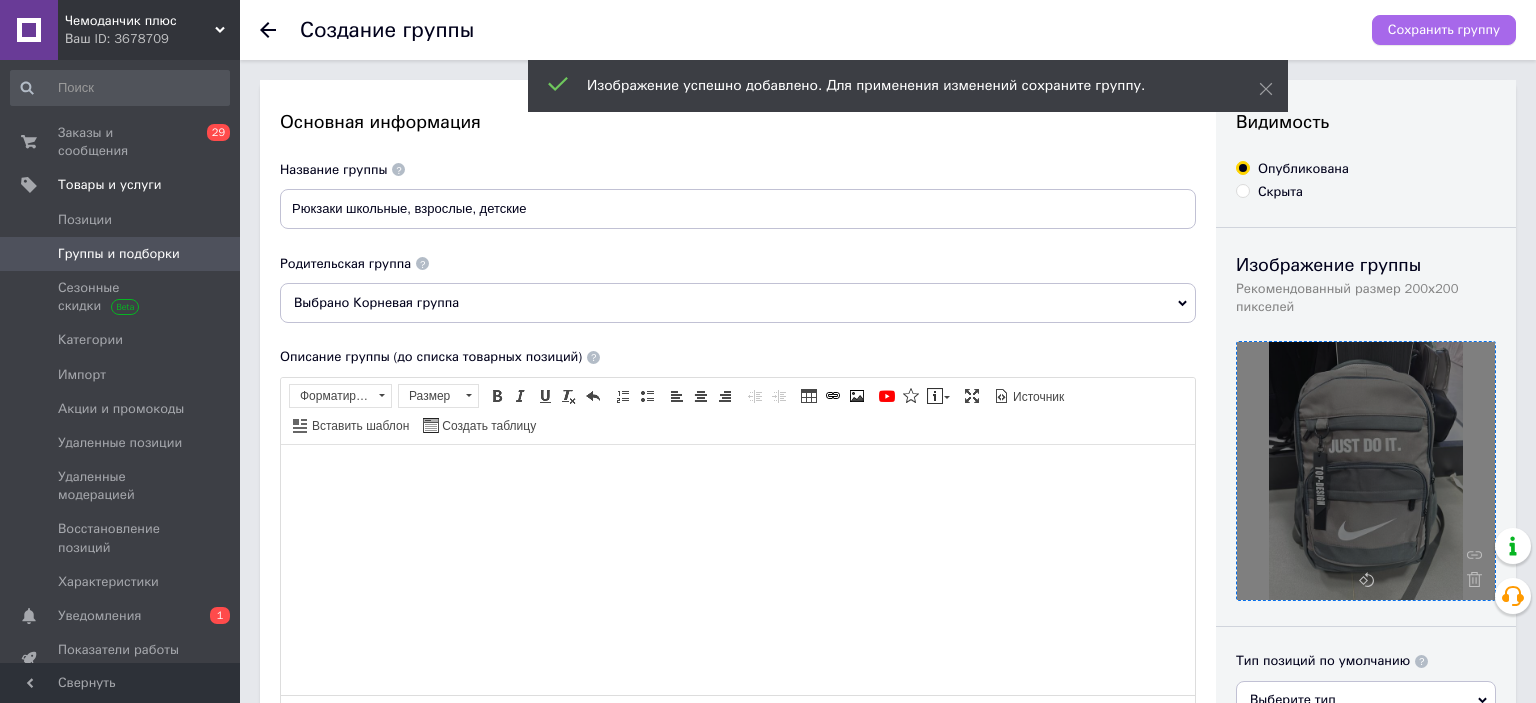 click on "Сохранить группу" at bounding box center (1444, 30) 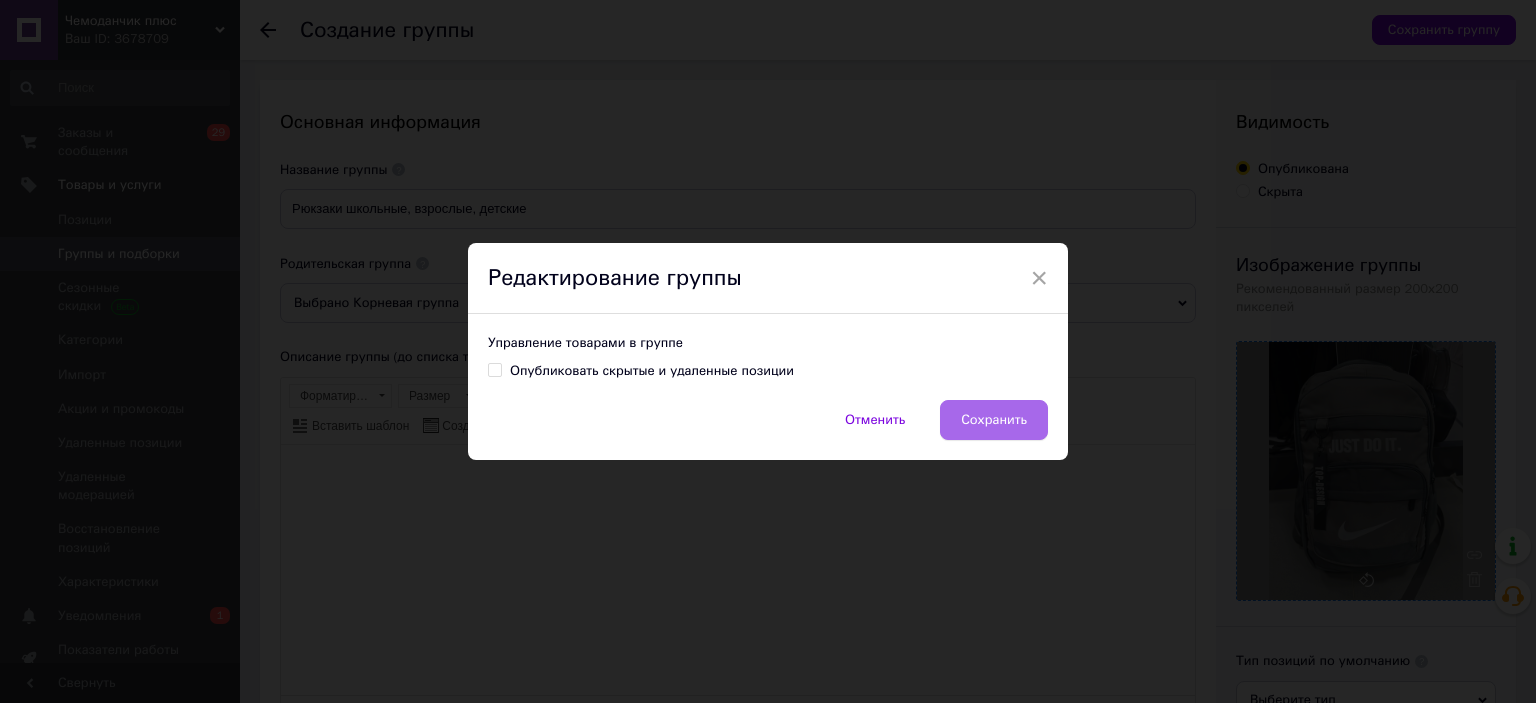 click on "Сохранить" at bounding box center [994, 420] 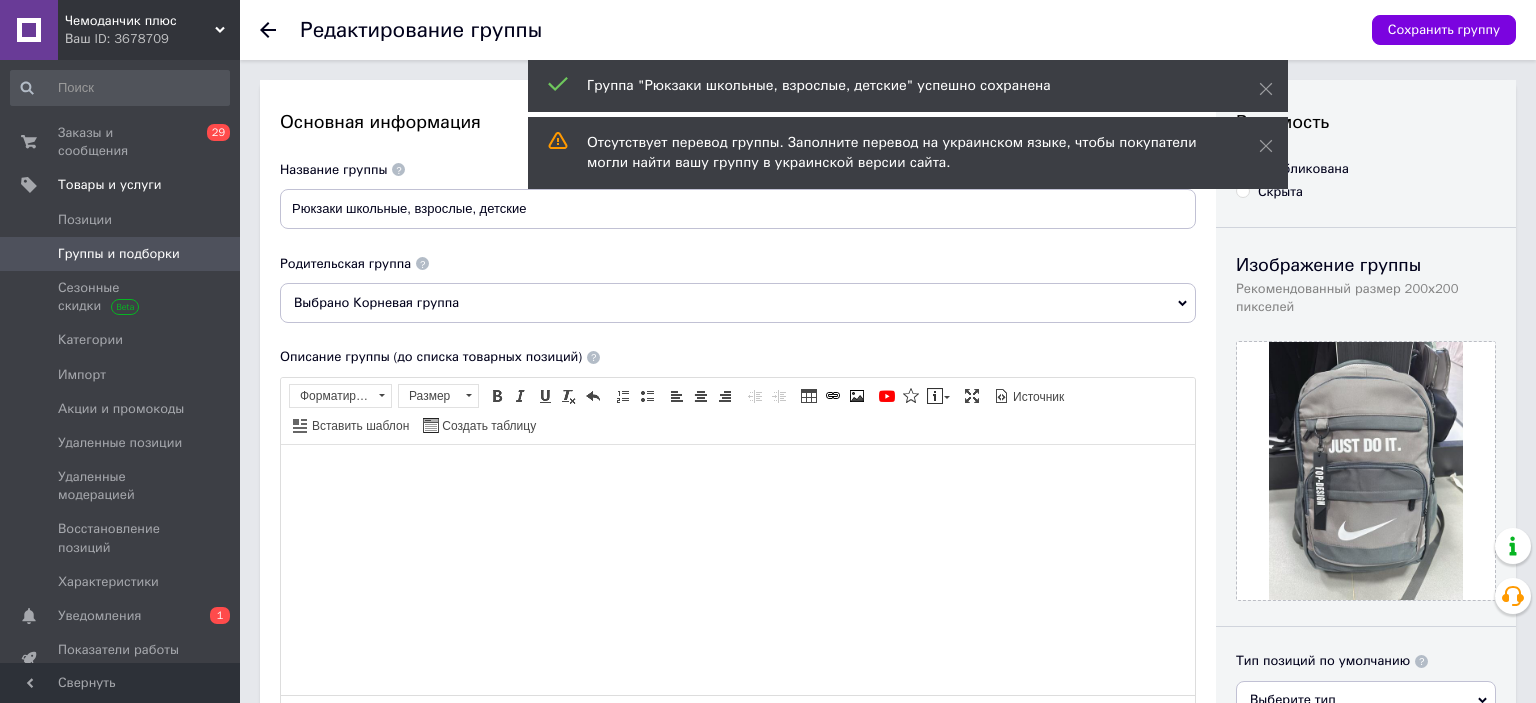 scroll, scrollTop: 0, scrollLeft: 0, axis: both 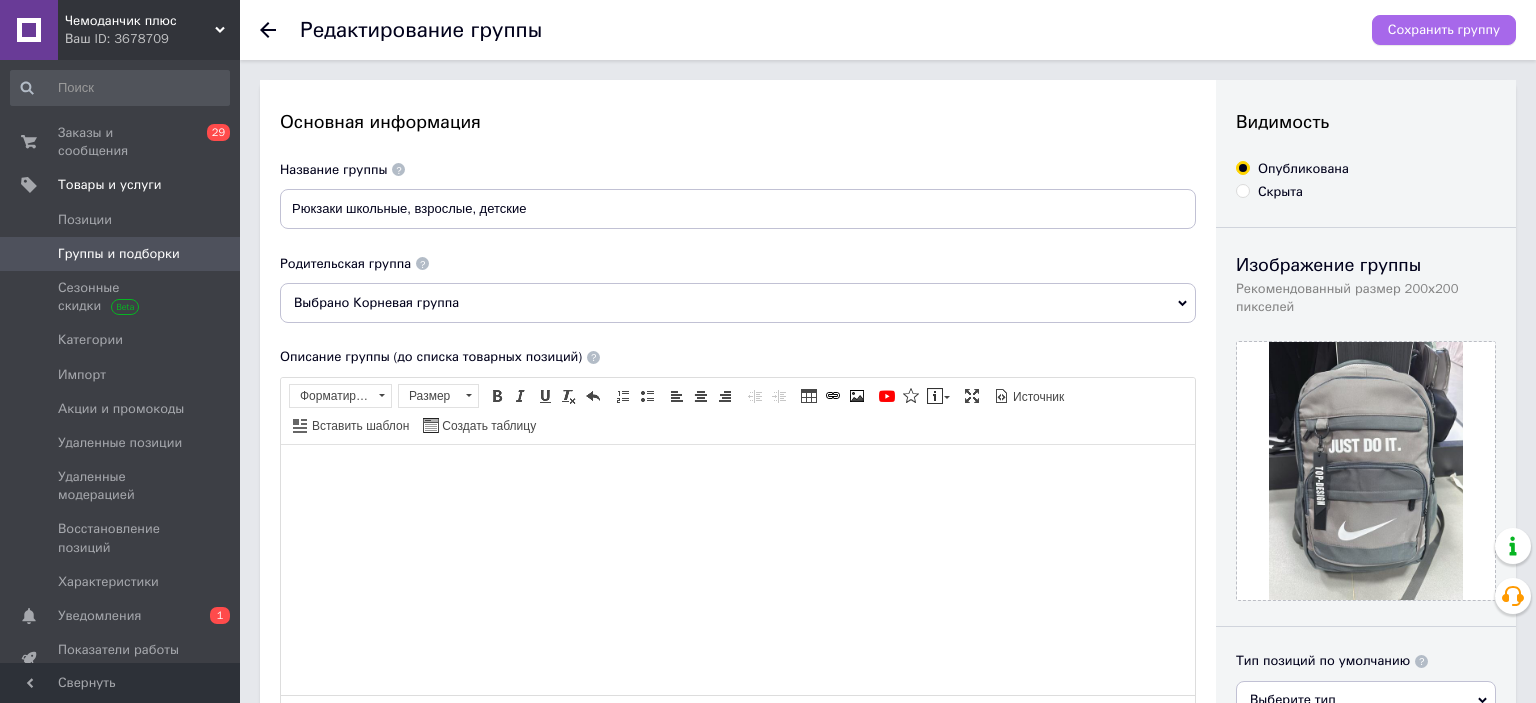 click on "Сохранить группу" at bounding box center [1444, 30] 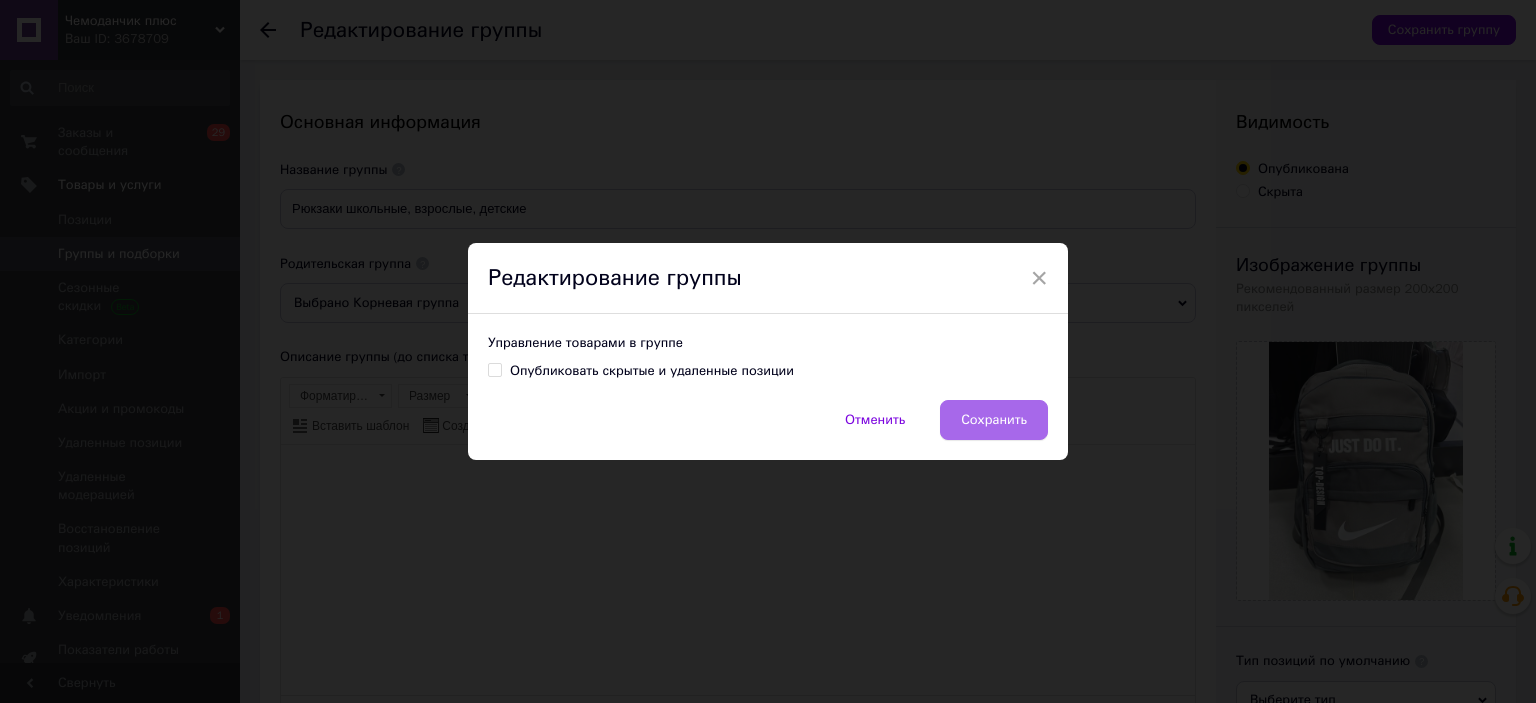 click on "Сохранить" at bounding box center (994, 420) 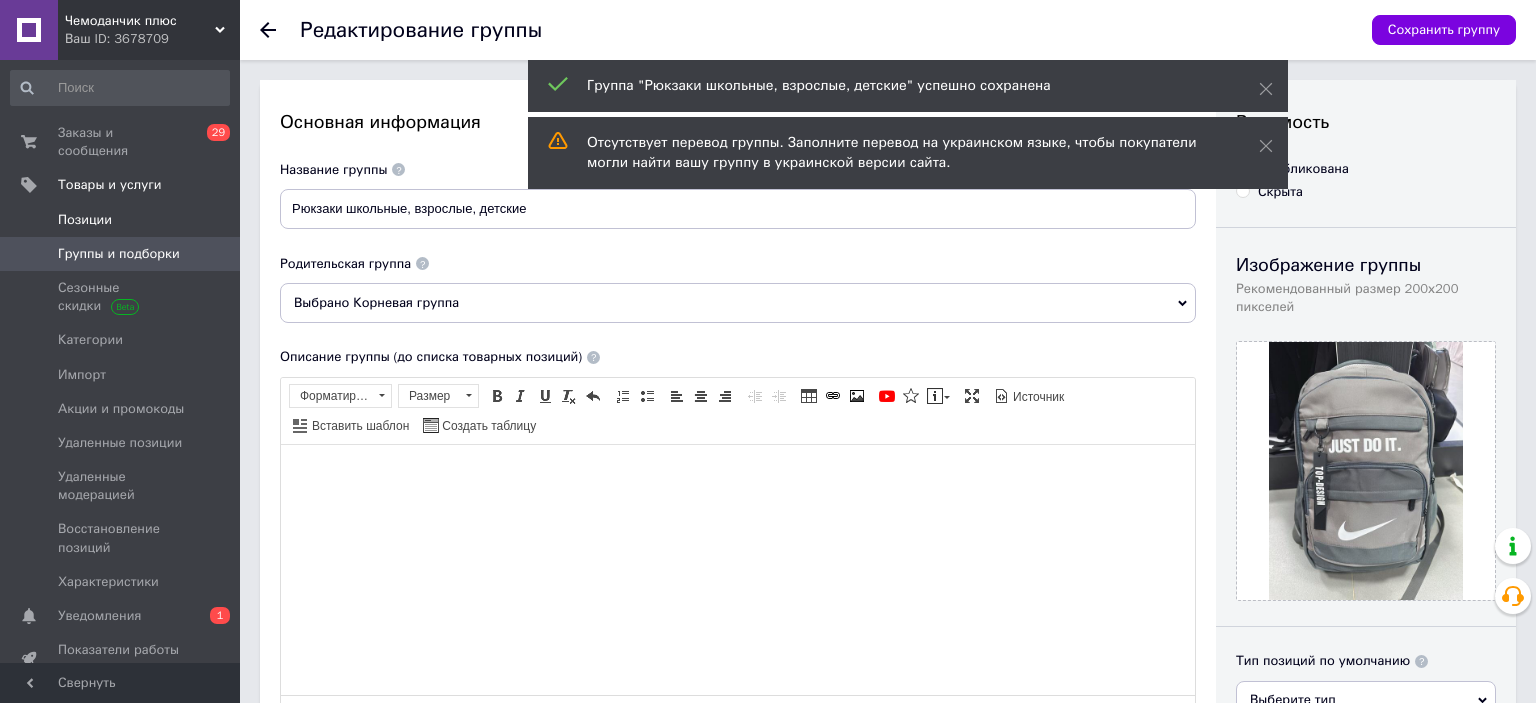 click on "Позиции" at bounding box center [85, 220] 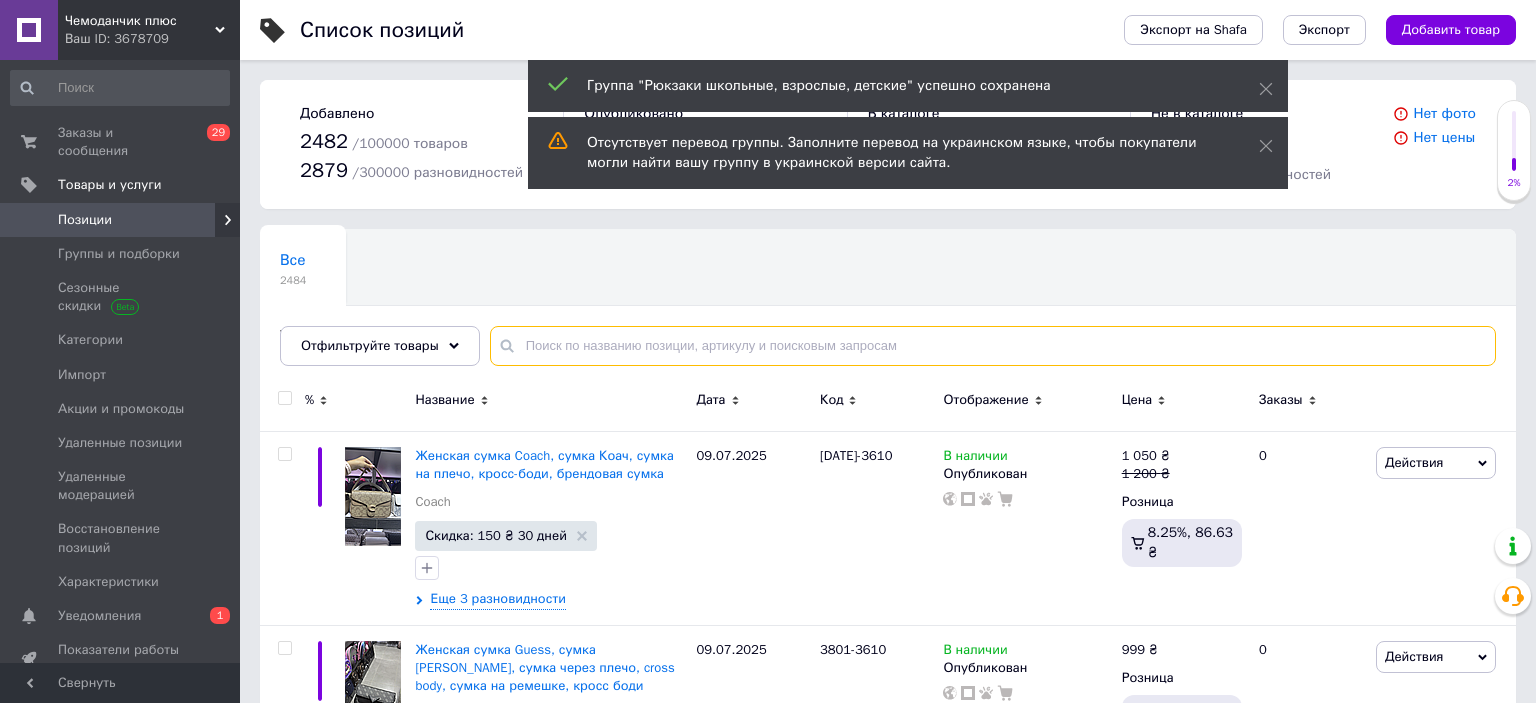click at bounding box center (993, 346) 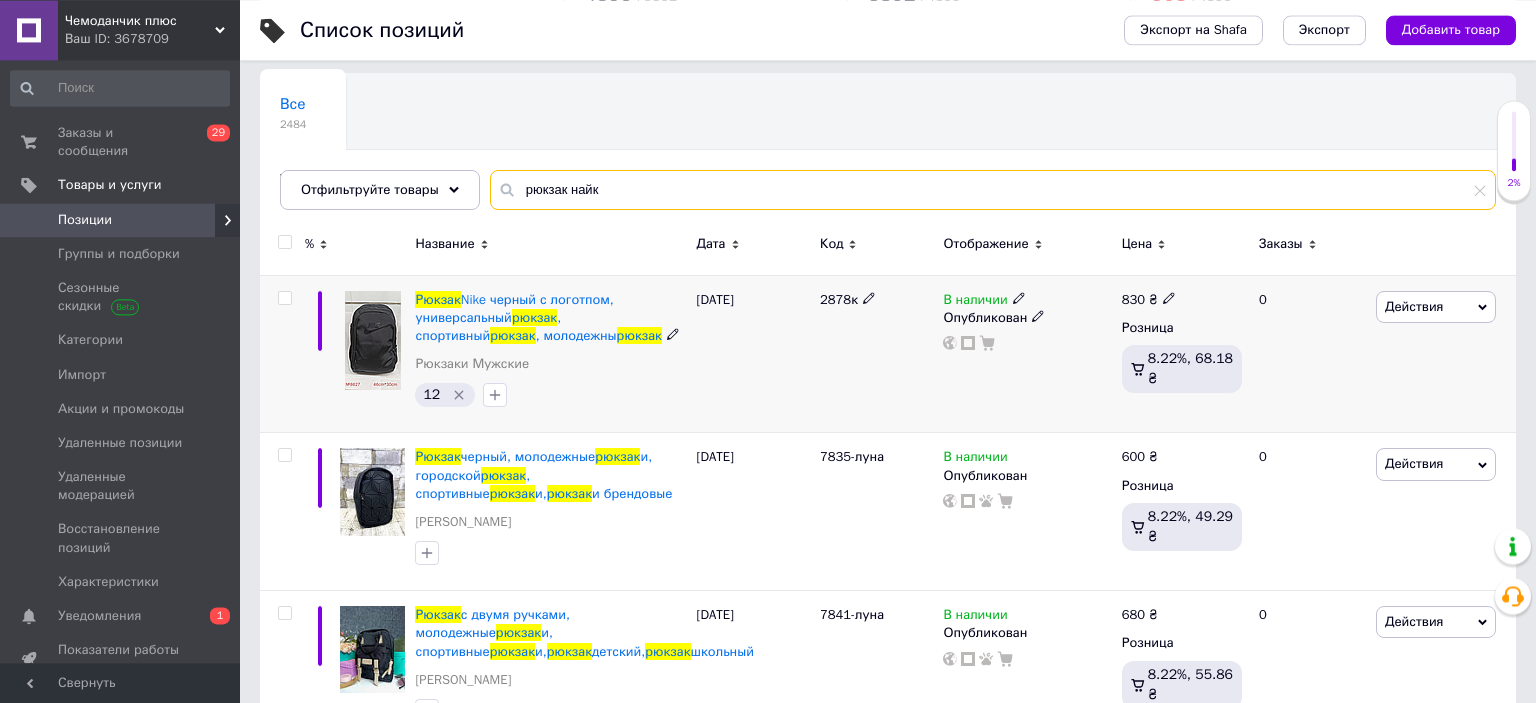 scroll, scrollTop: 211, scrollLeft: 0, axis: vertical 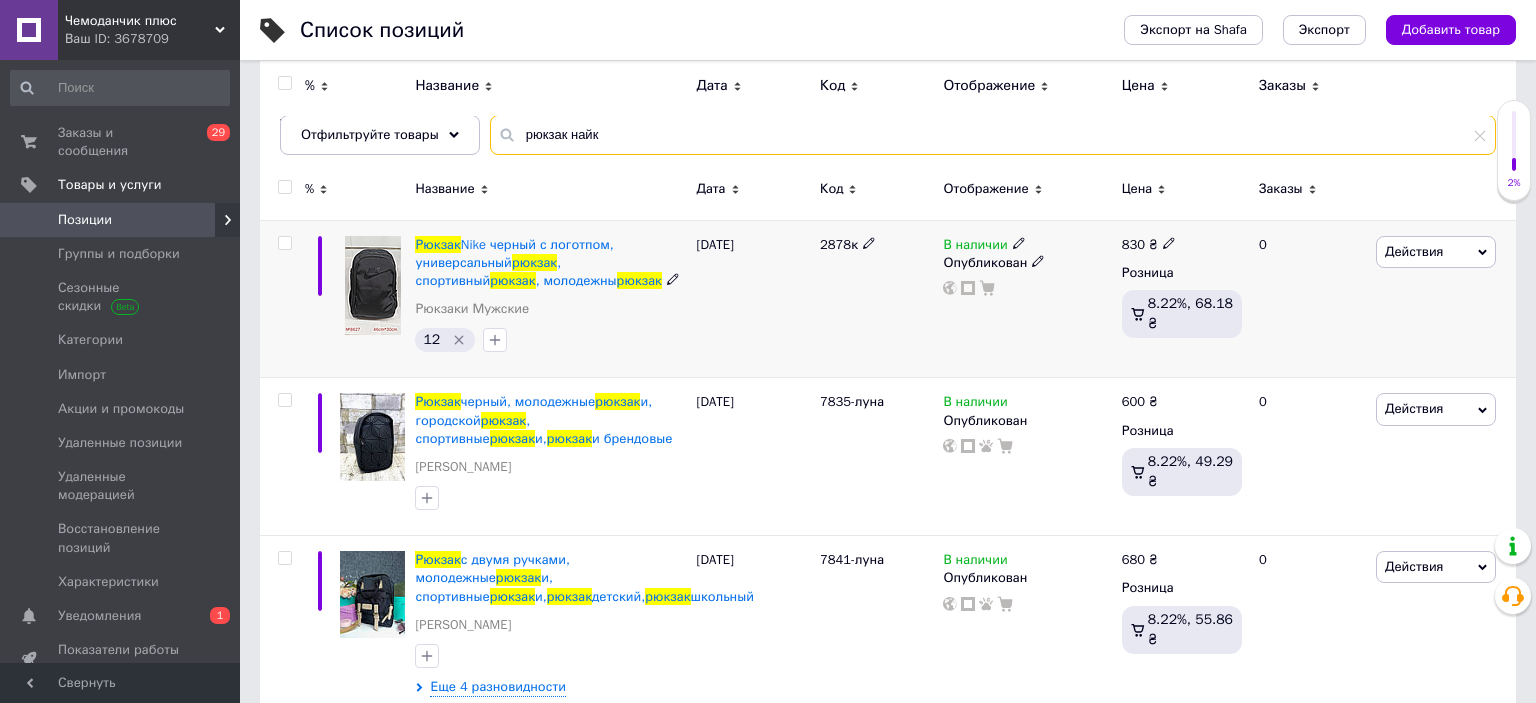 type on "рюкзак найк" 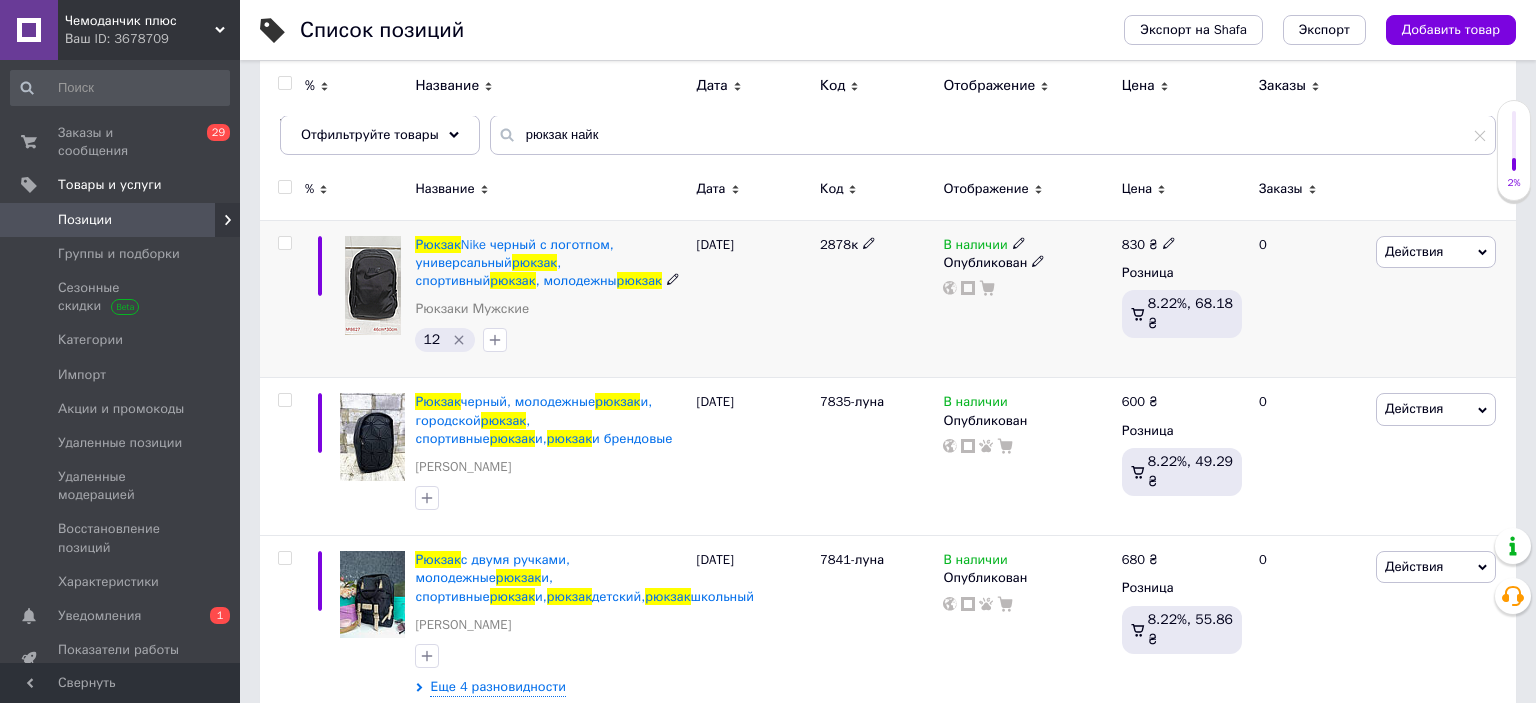 click on "Действия" at bounding box center (1414, 251) 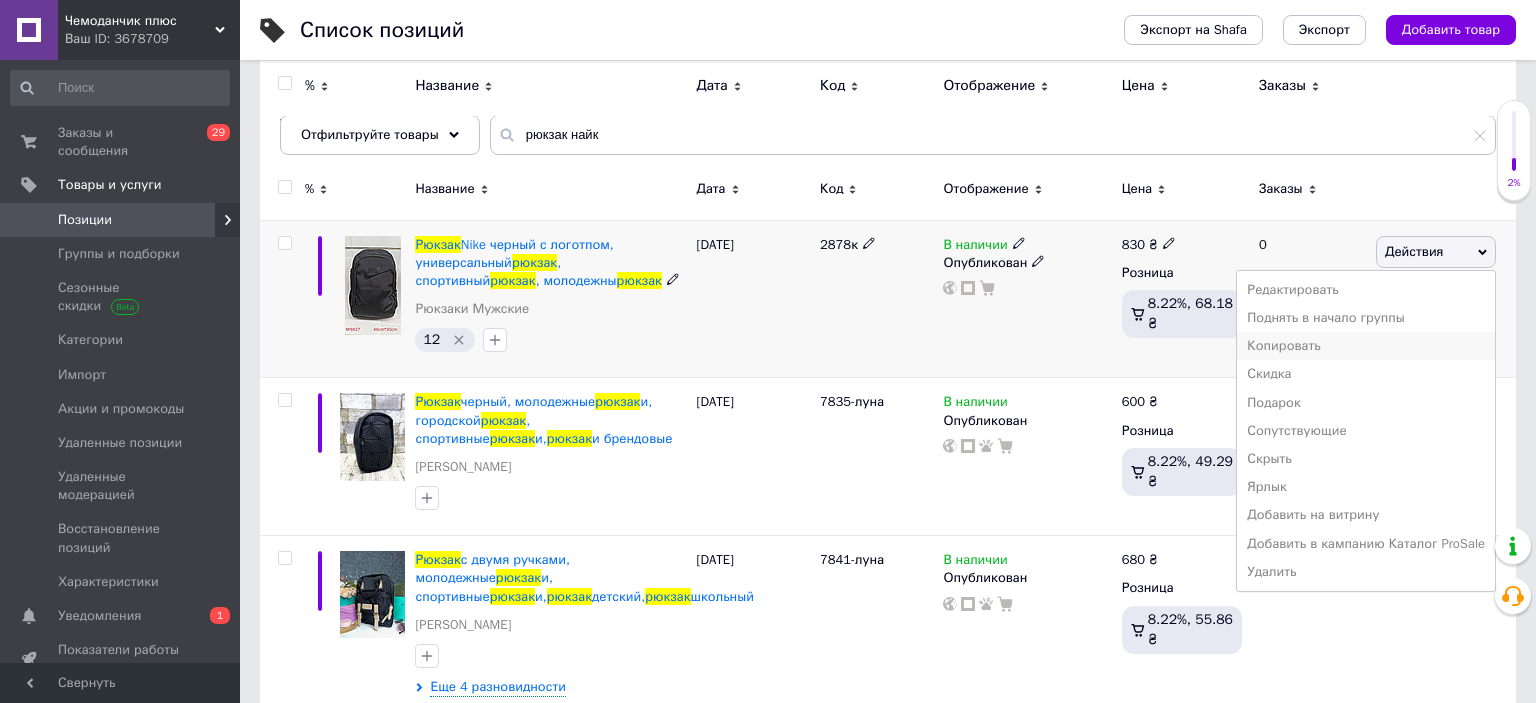 click on "Копировать" at bounding box center [1366, 346] 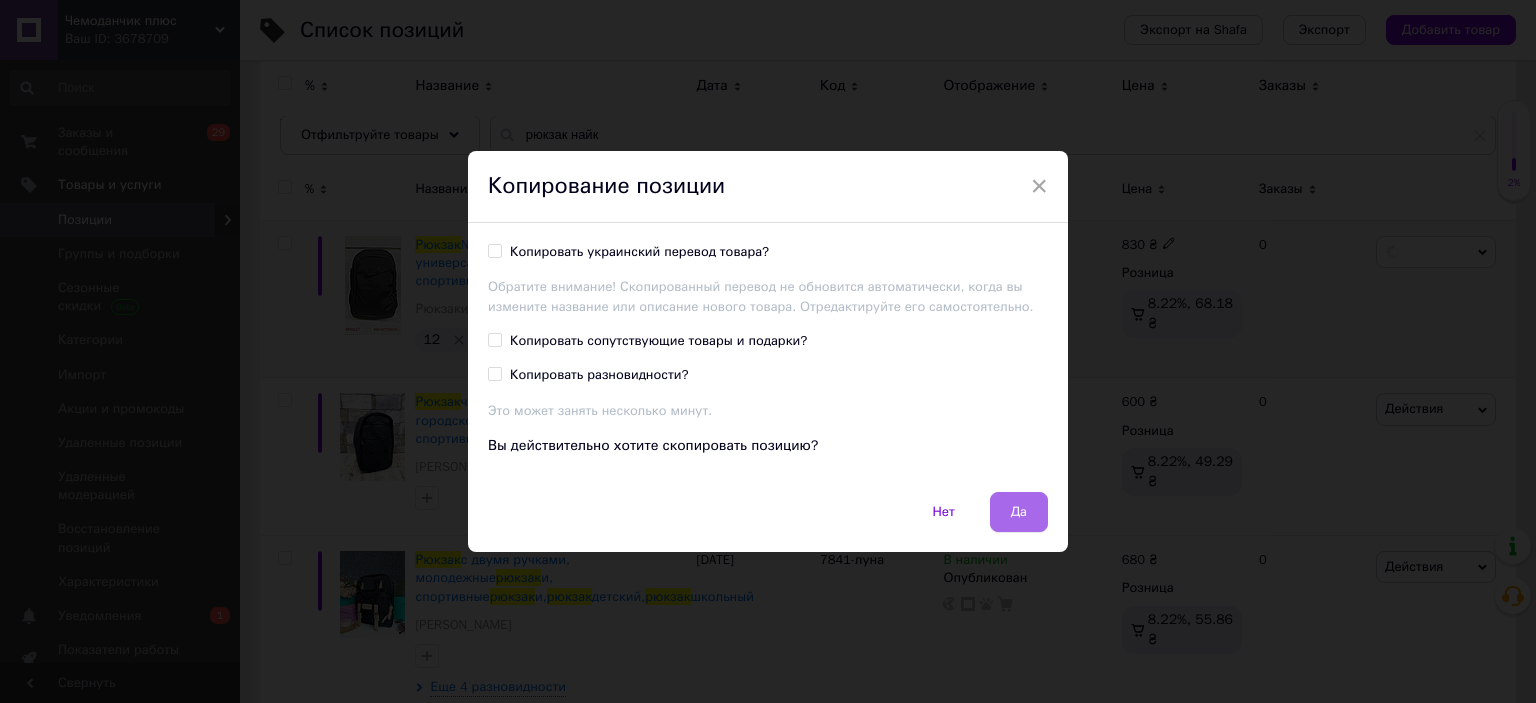 click on "Да" at bounding box center (1019, 512) 